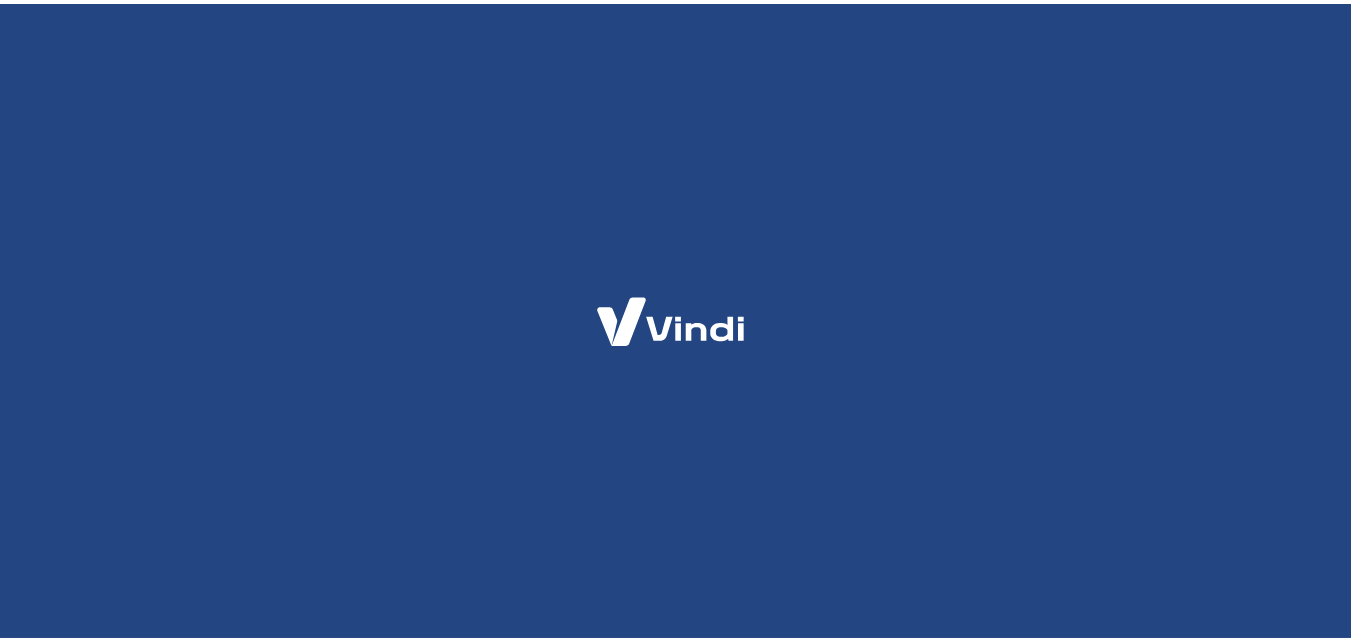 scroll, scrollTop: 0, scrollLeft: 0, axis: both 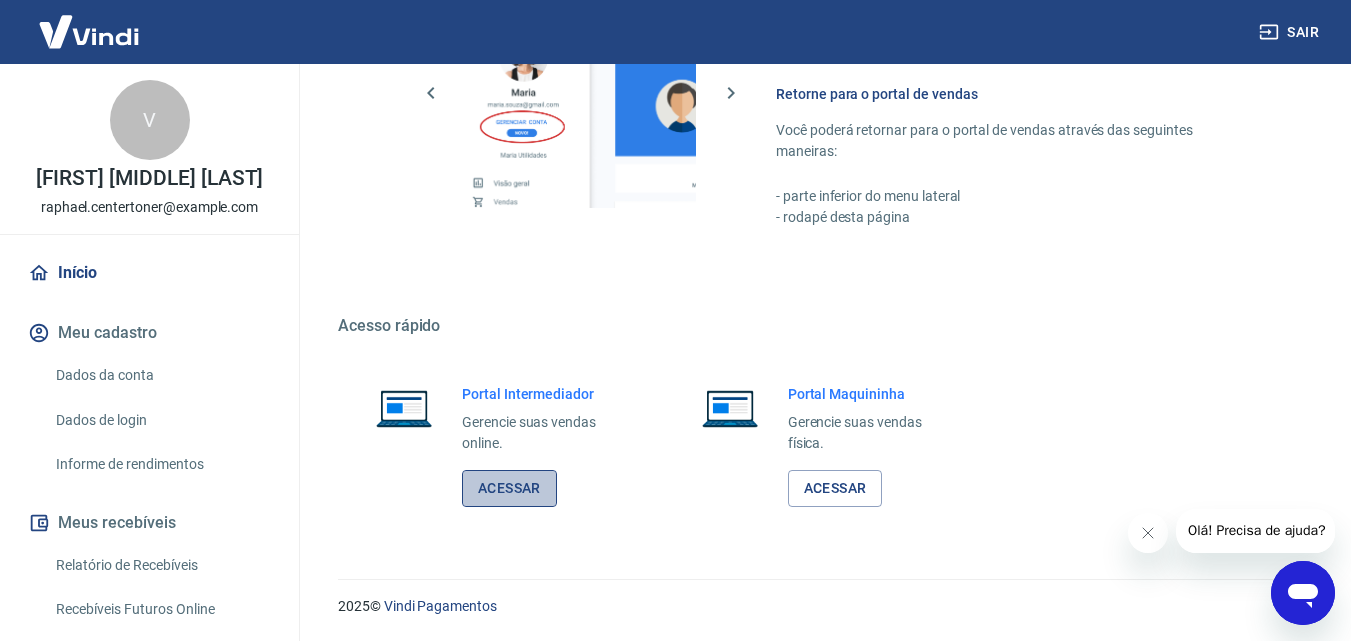 click on "Acessar" at bounding box center [509, 488] 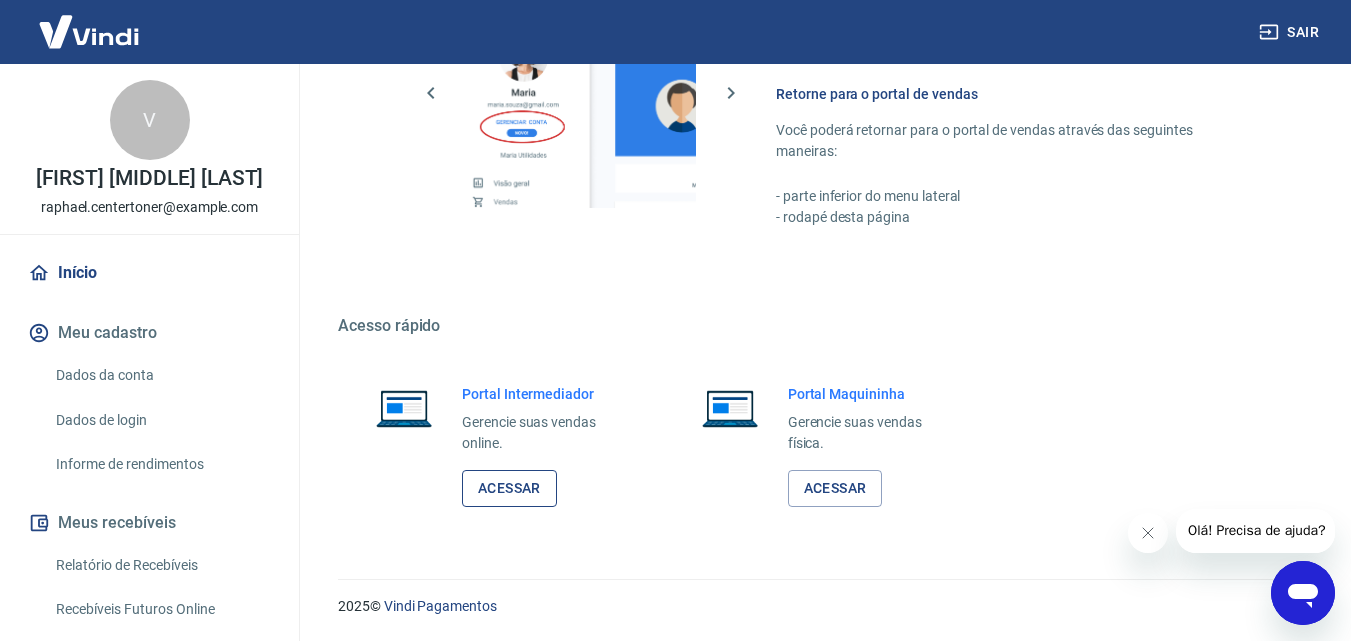 click on "Acessar" at bounding box center (509, 488) 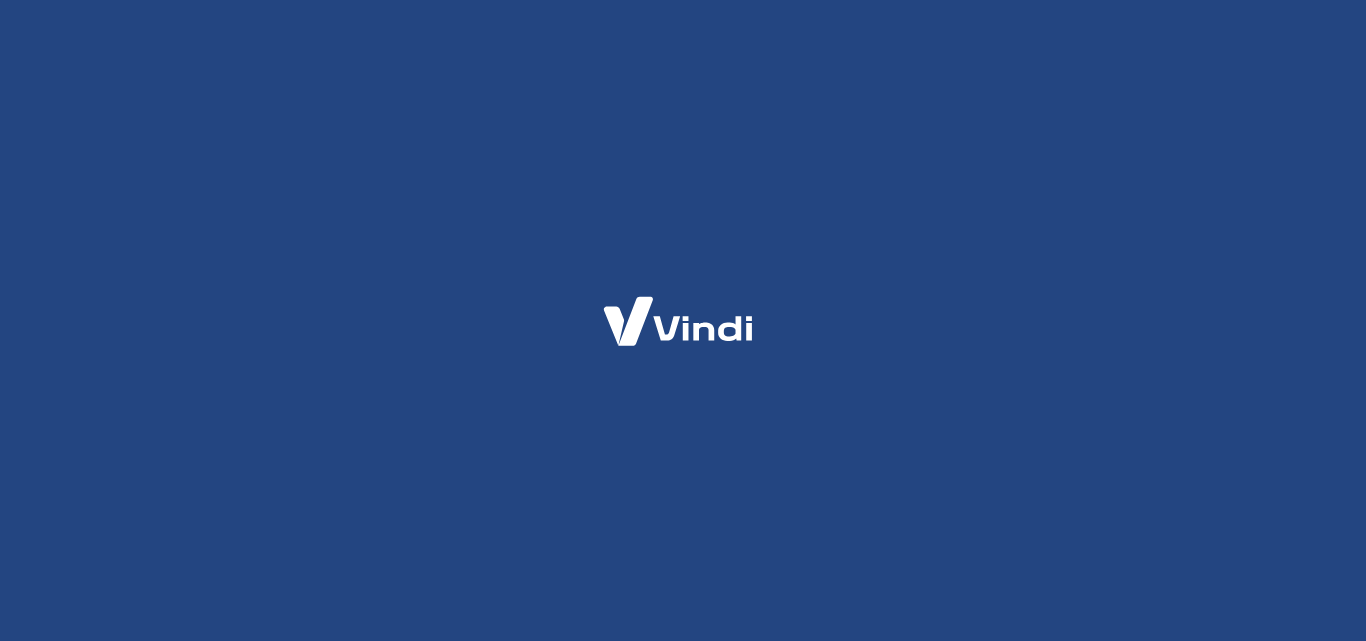 scroll, scrollTop: 0, scrollLeft: 0, axis: both 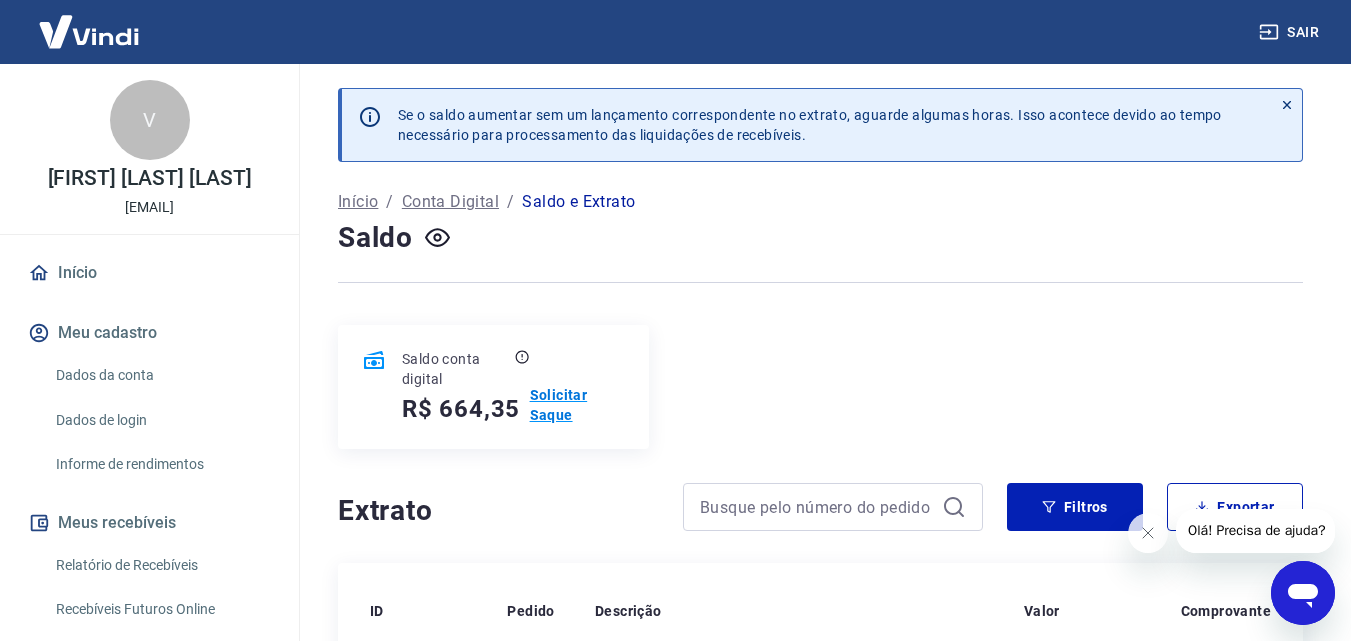 click on "Solicitar Saque" at bounding box center (577, 405) 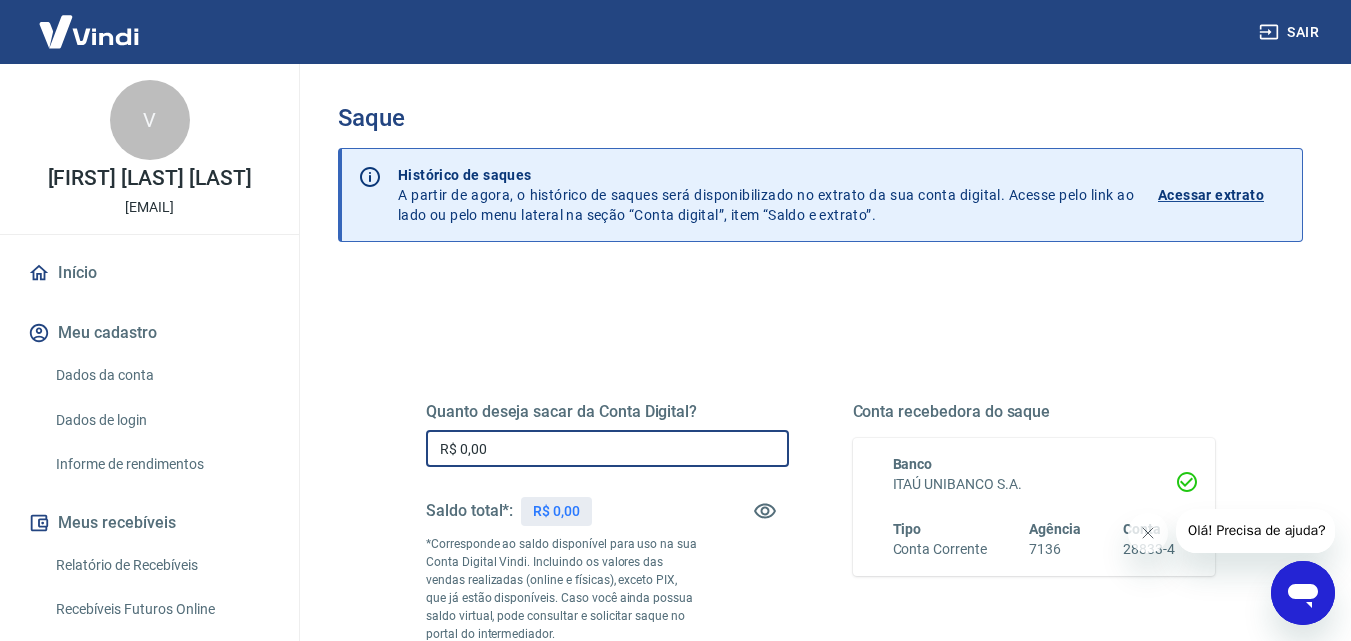 click on "R$ 0,00" at bounding box center [607, 448] 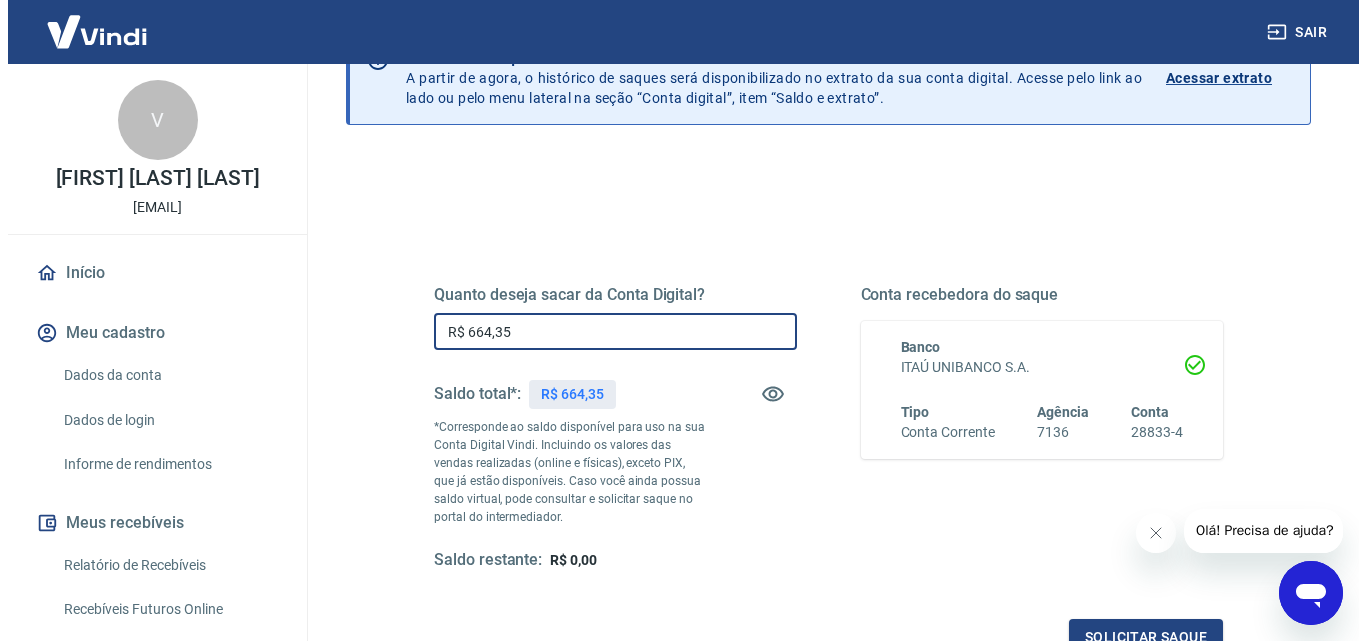 scroll, scrollTop: 300, scrollLeft: 0, axis: vertical 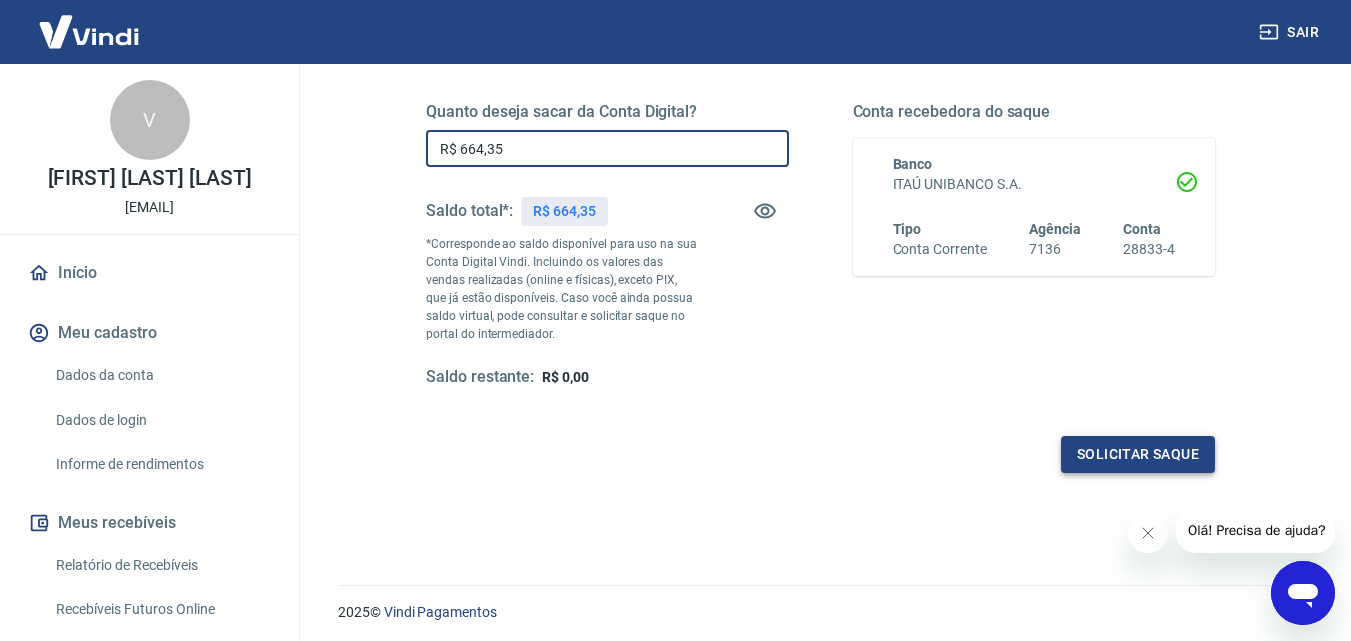 type on "R$ 664,35" 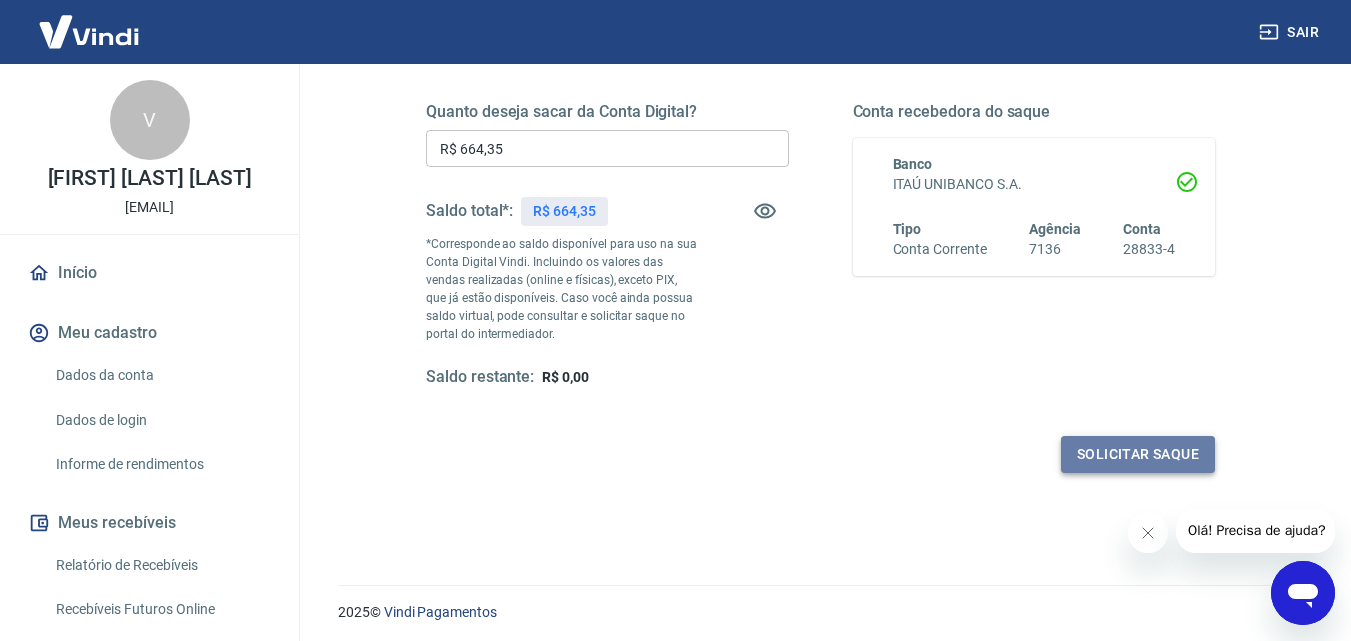click on "Solicitar saque" at bounding box center (1138, 454) 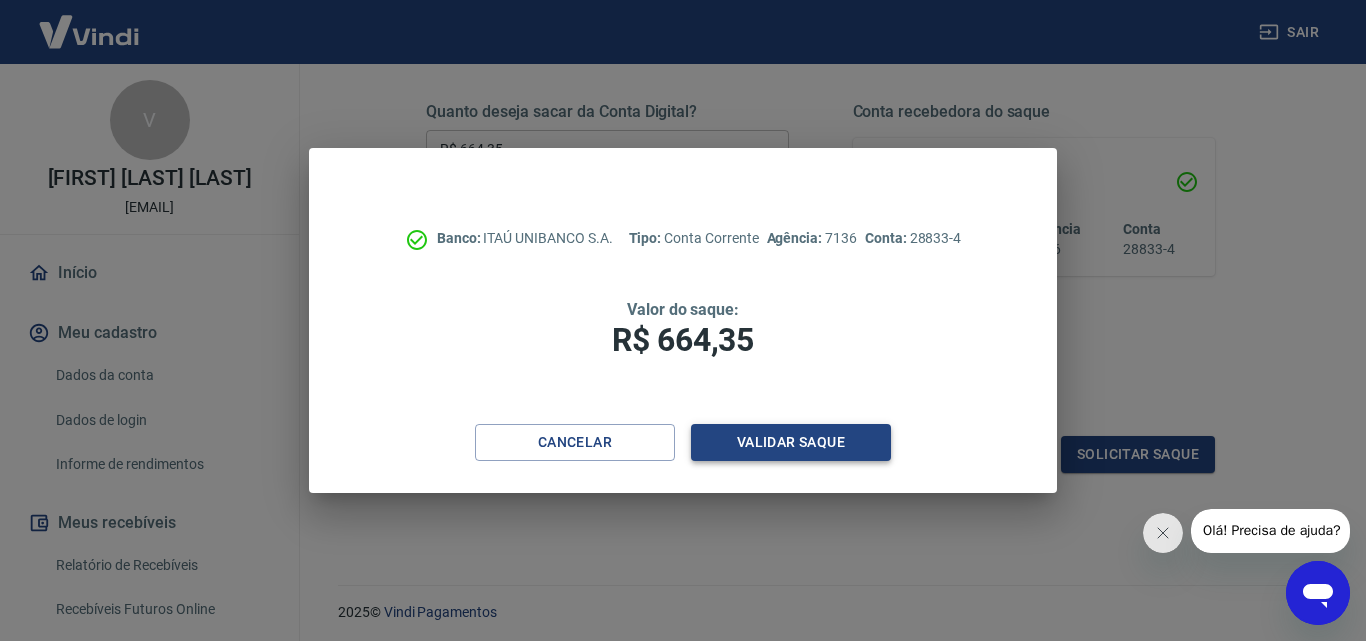click on "Validar saque" at bounding box center [791, 442] 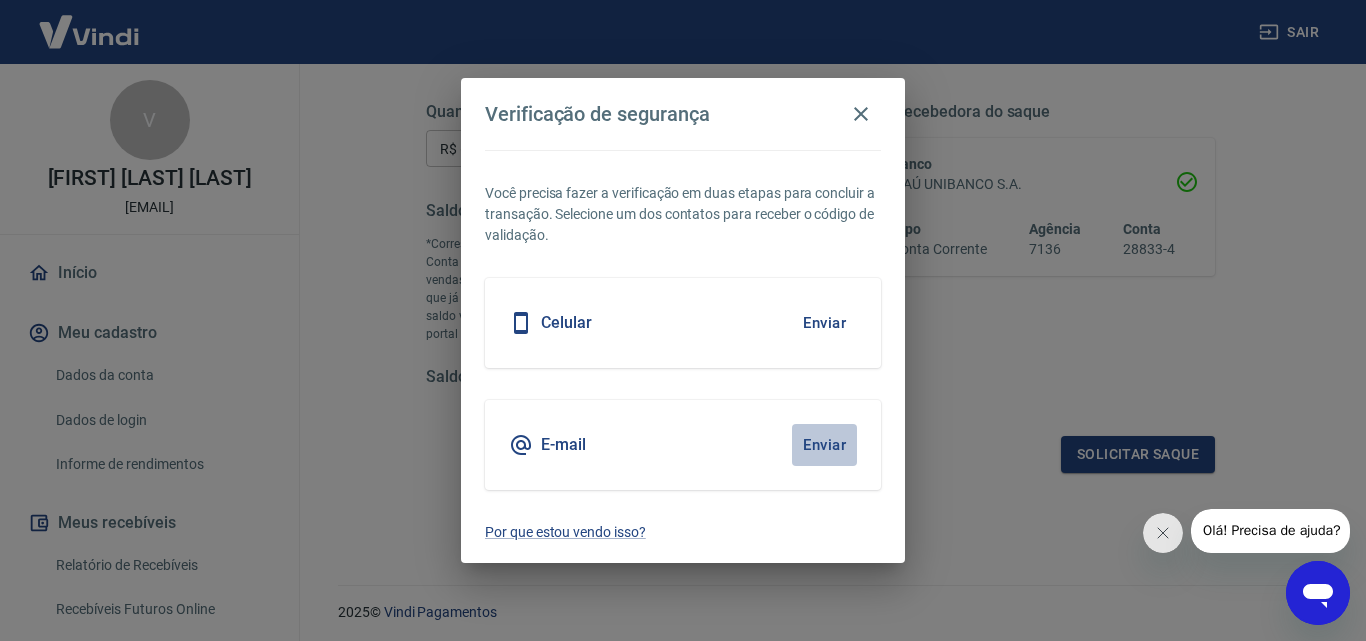 click on "Enviar" at bounding box center [824, 445] 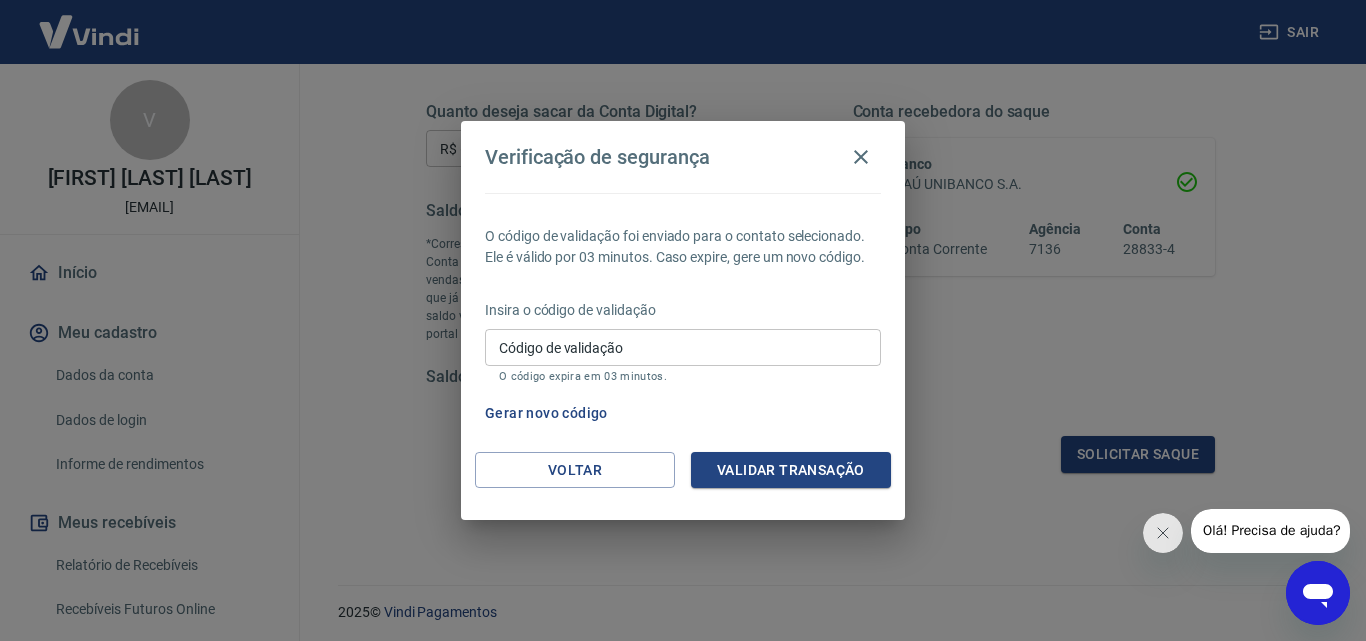 click on "Código de validação" at bounding box center (683, 347) 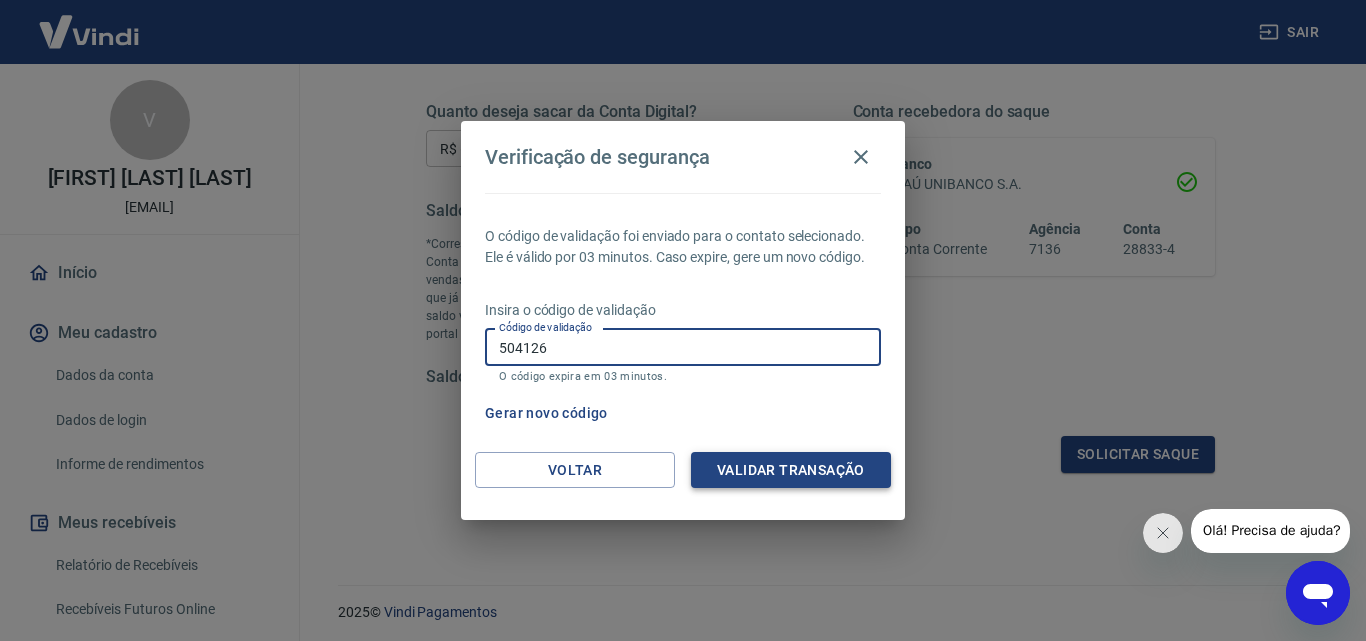type on "504126" 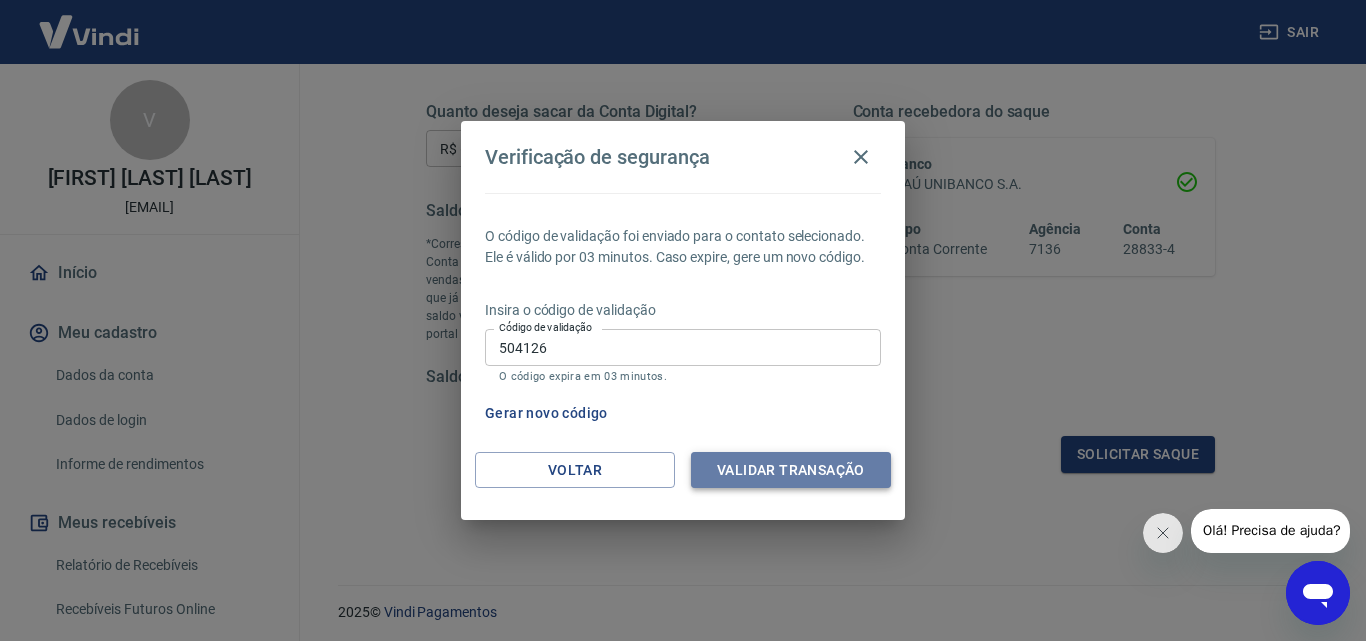 click on "Validar transação" at bounding box center [791, 470] 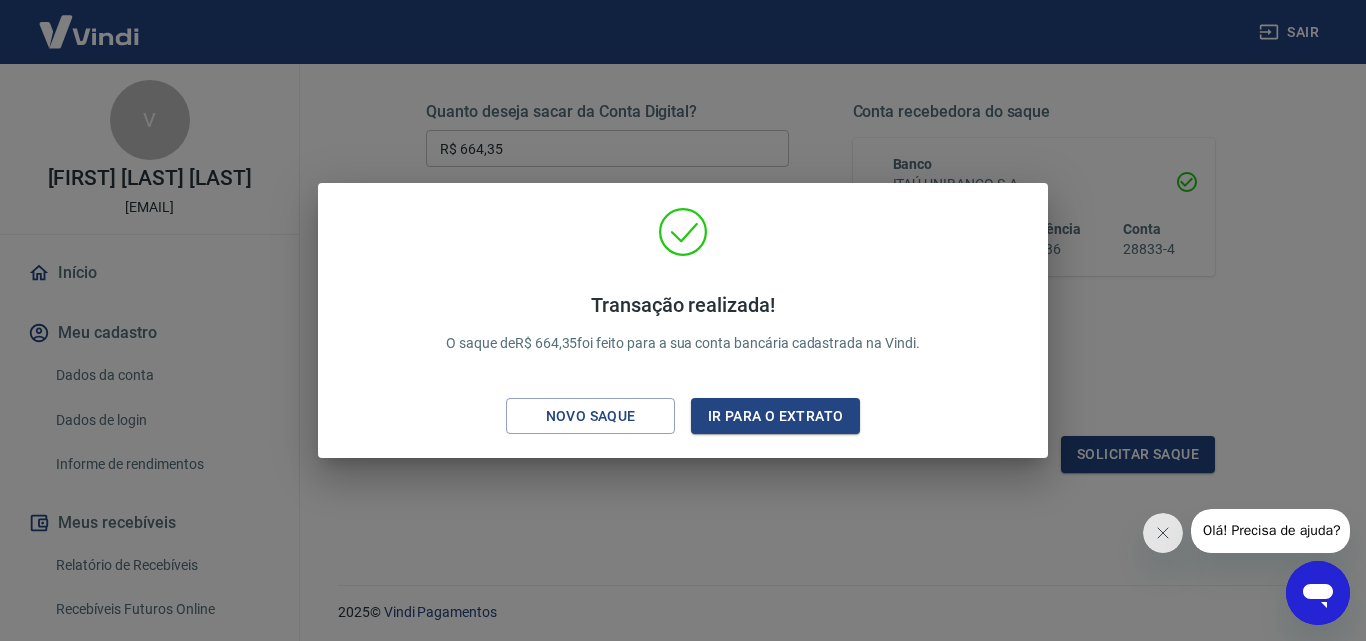 click on "Transação realizada! O saque de  R$ 664,35  foi feito para a sua conta bancária cadastrada na Vindi. Novo saque Ir para o extrato" at bounding box center (683, 320) 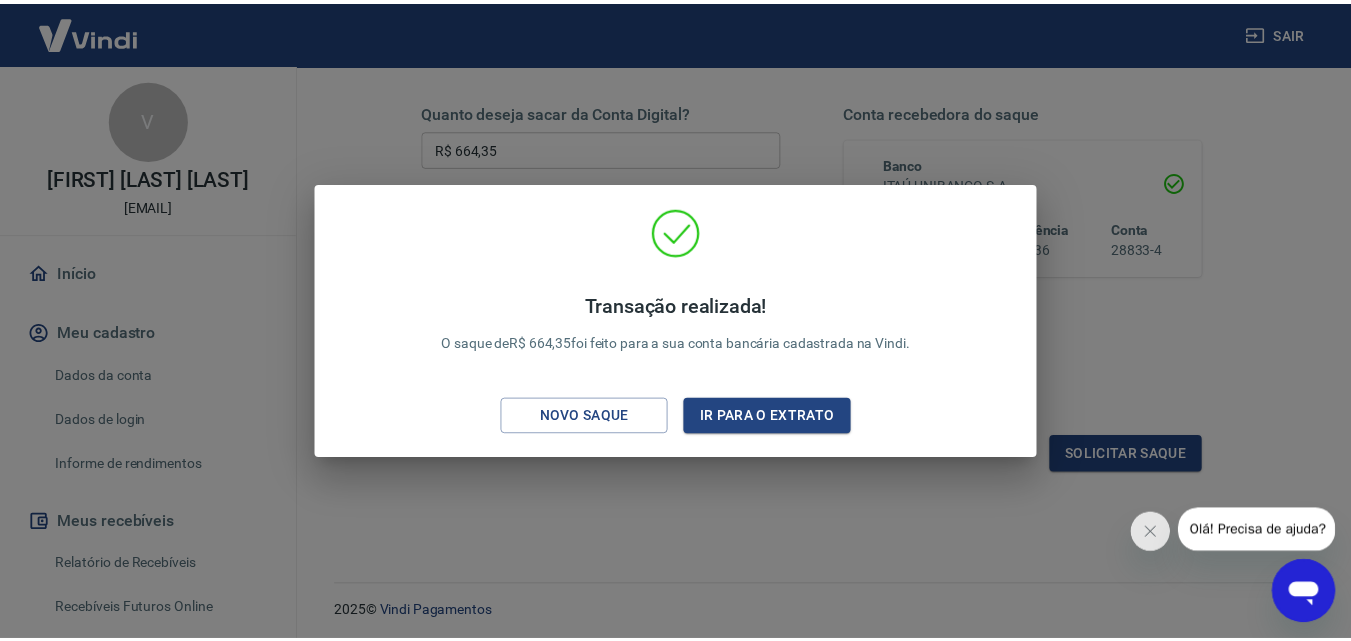 scroll, scrollTop: 0, scrollLeft: 0, axis: both 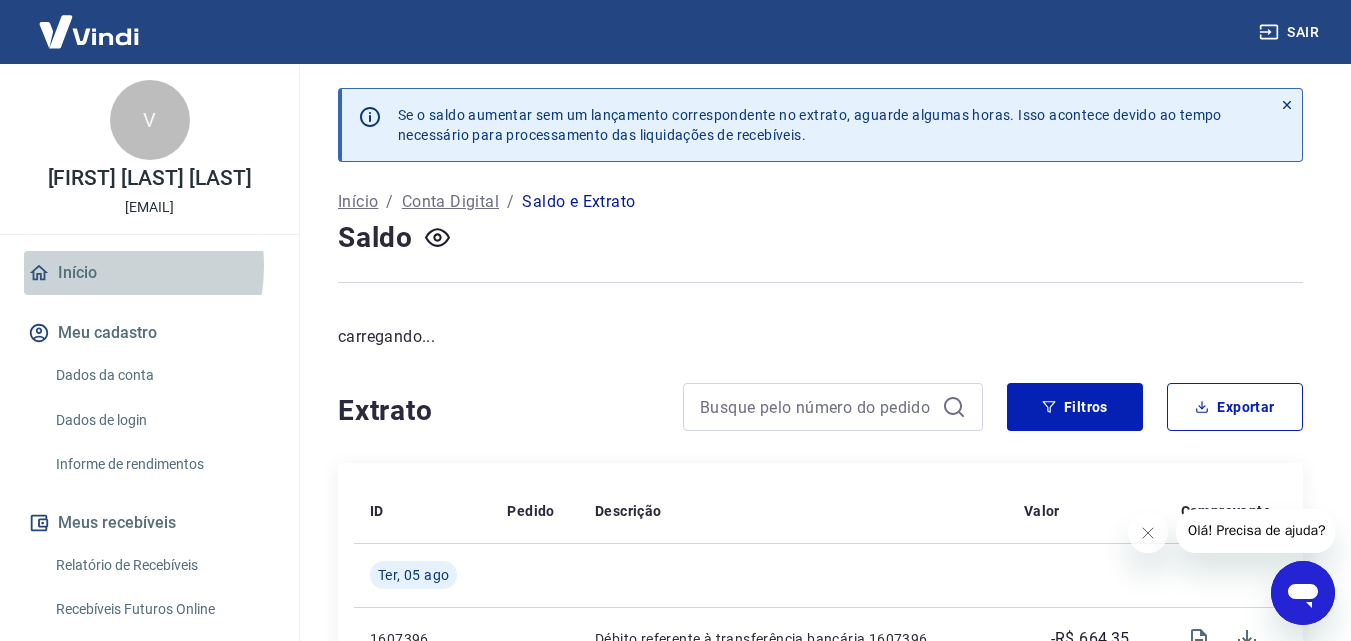 click on "Início" at bounding box center (149, 273) 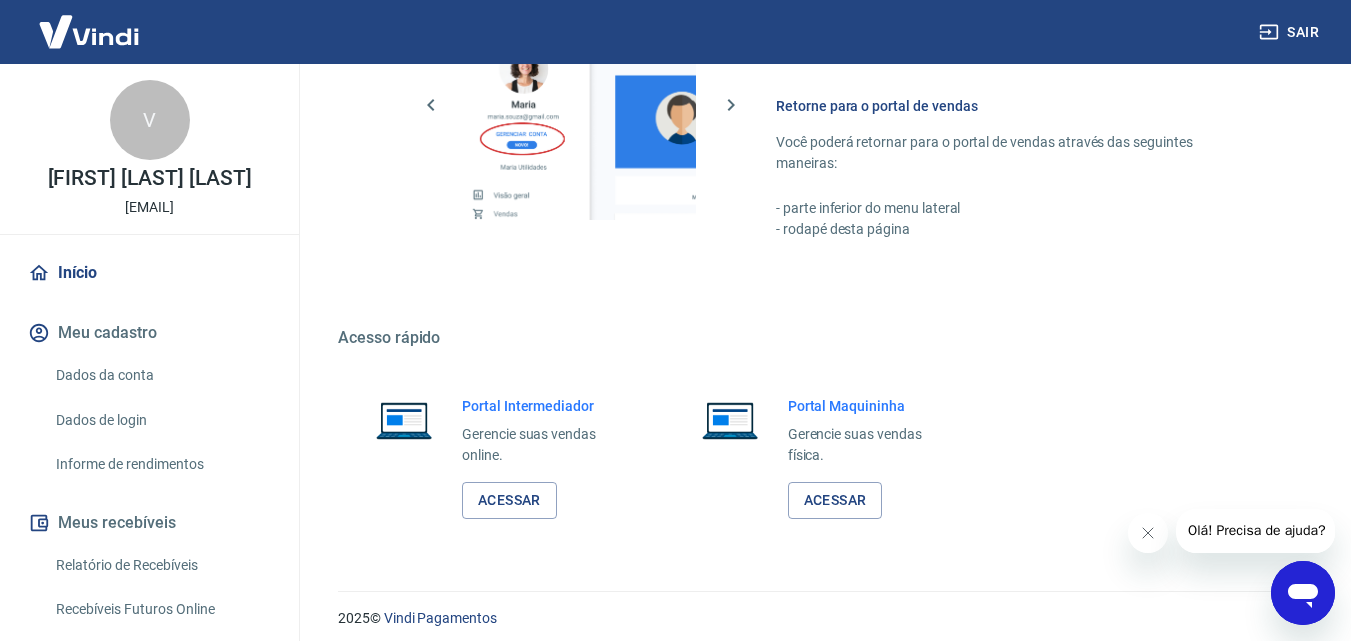 scroll, scrollTop: 1000, scrollLeft: 0, axis: vertical 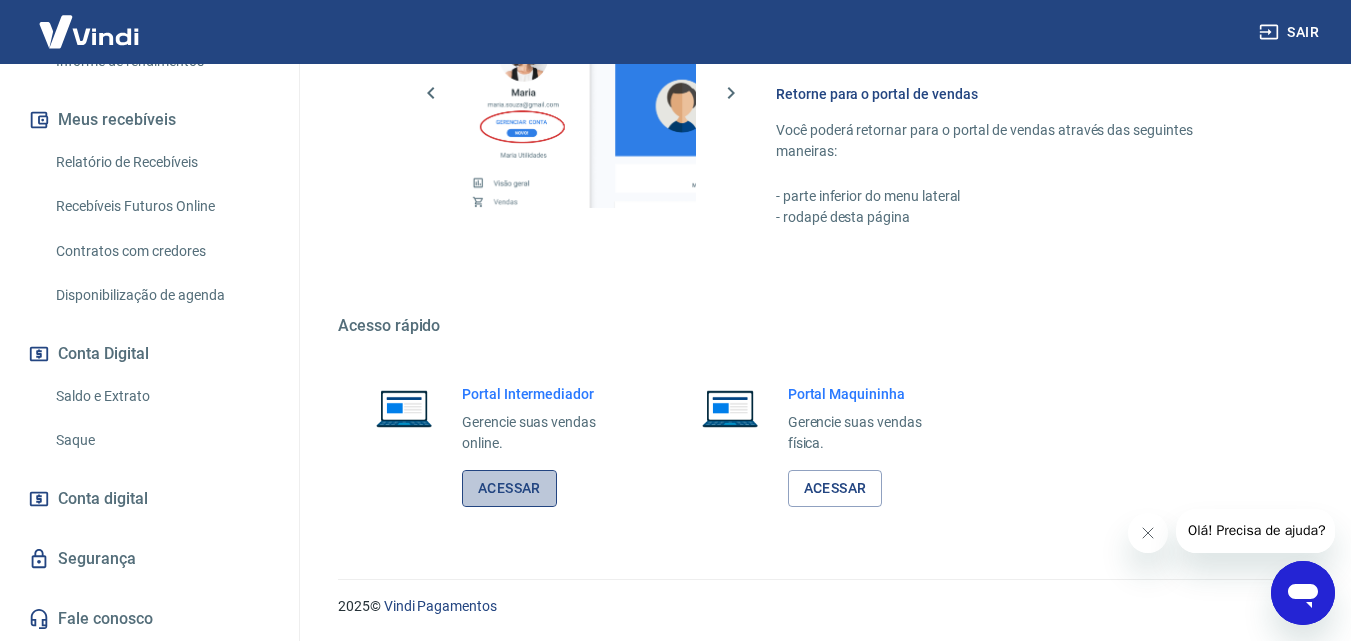 click on "Acessar" at bounding box center (509, 488) 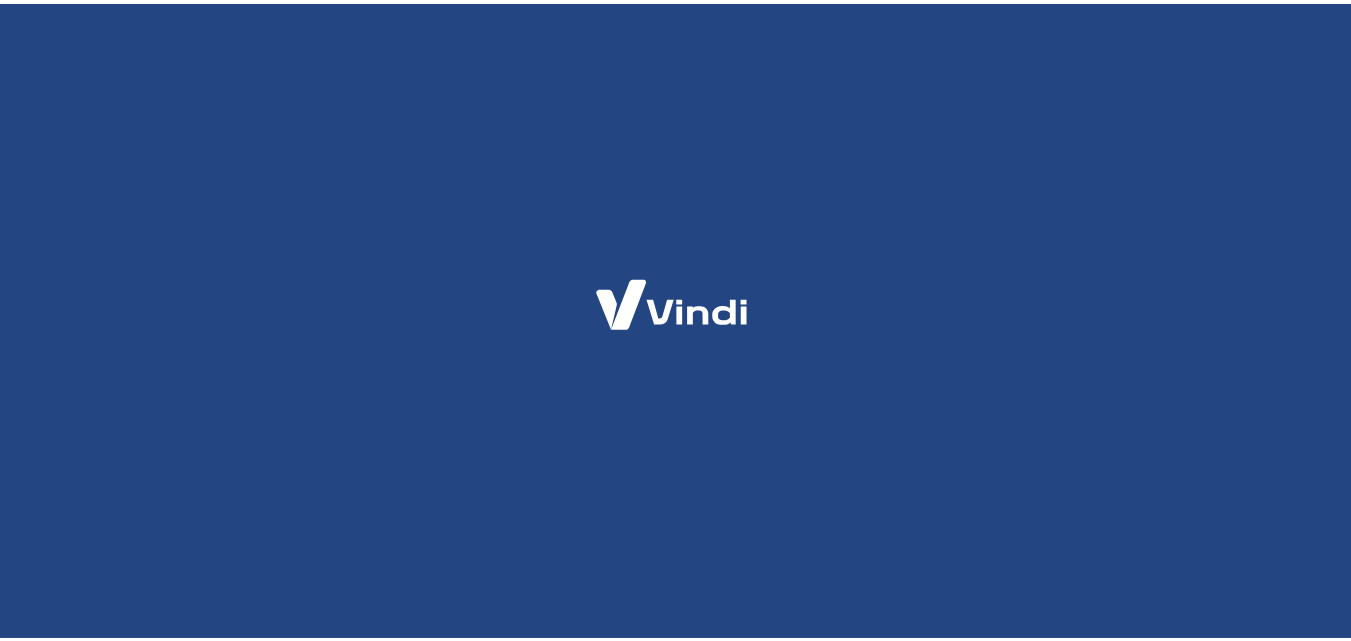 scroll, scrollTop: 0, scrollLeft: 0, axis: both 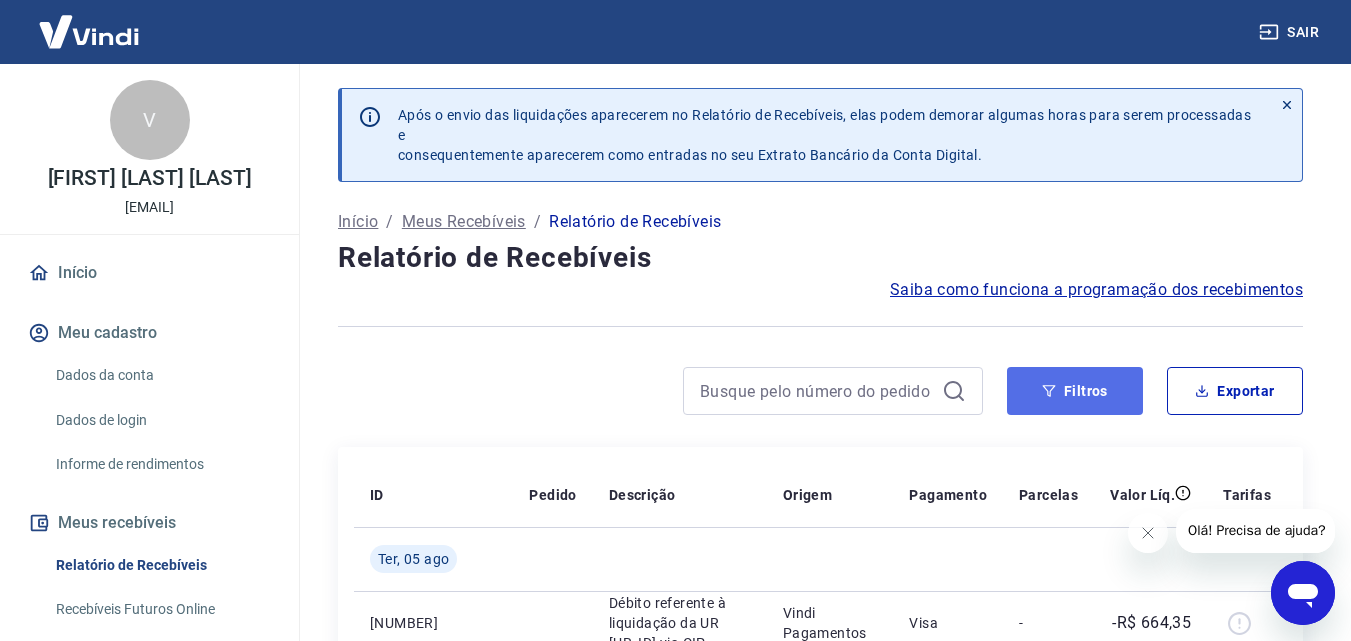 click on "Filtros" at bounding box center (1075, 391) 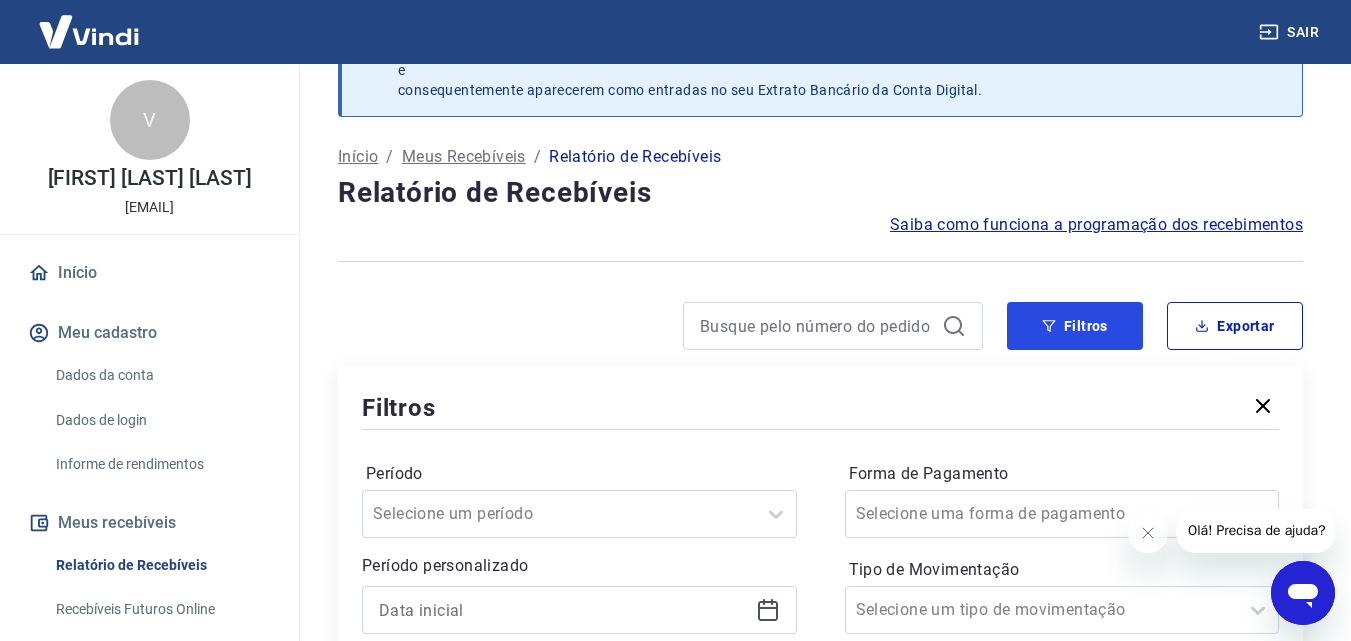 scroll, scrollTop: 100, scrollLeft: 0, axis: vertical 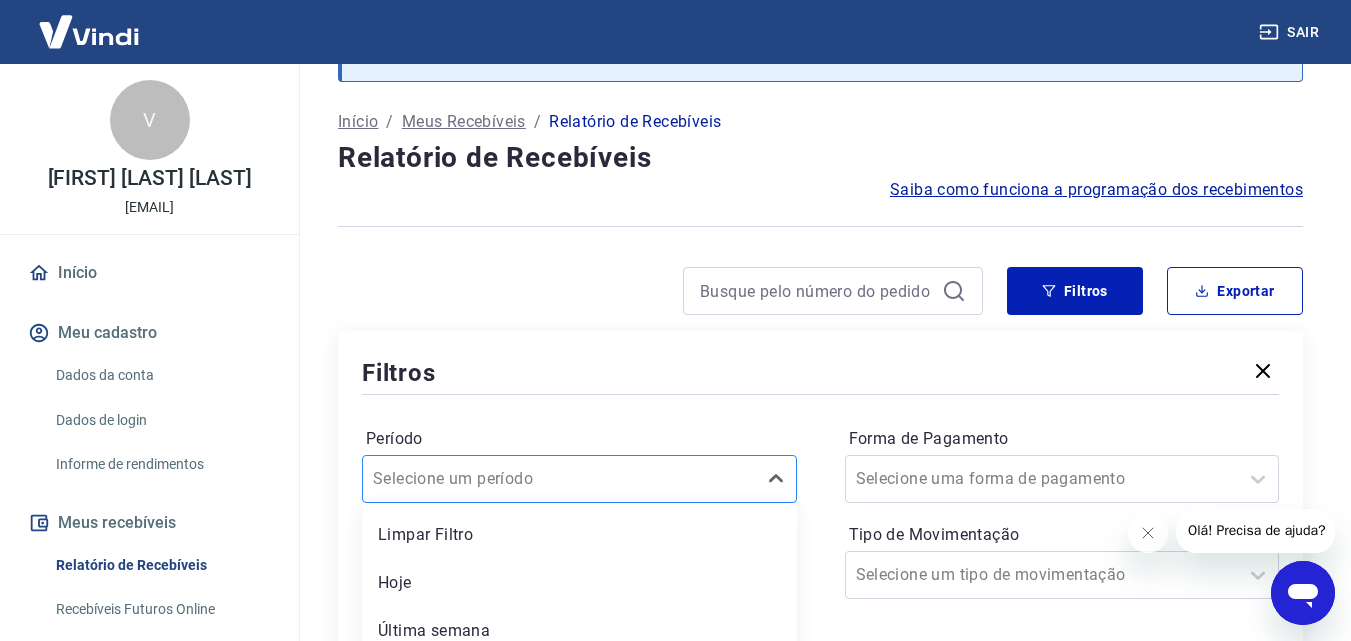 click on "option Última semana focused, 3 of 7. 7 results available. Use Up and Down to choose options, press Enter to select the currently focused option, press Escape to exit the menu, press Tab to select the option and exit the menu. Selecione um período Limpar Filtro Hoje Última semana Últimos 15 dias Últimos 30 dias Últimos 90 dias Últimos 6 meses" at bounding box center (579, 479) 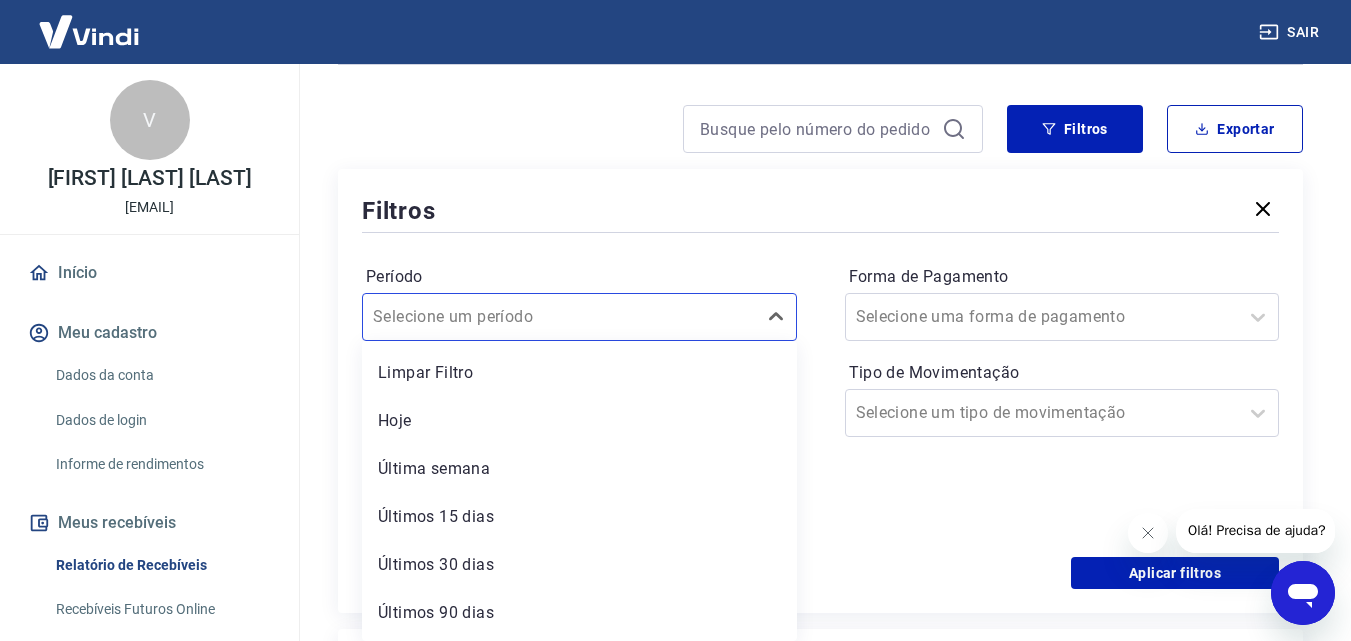 scroll, scrollTop: 44, scrollLeft: 0, axis: vertical 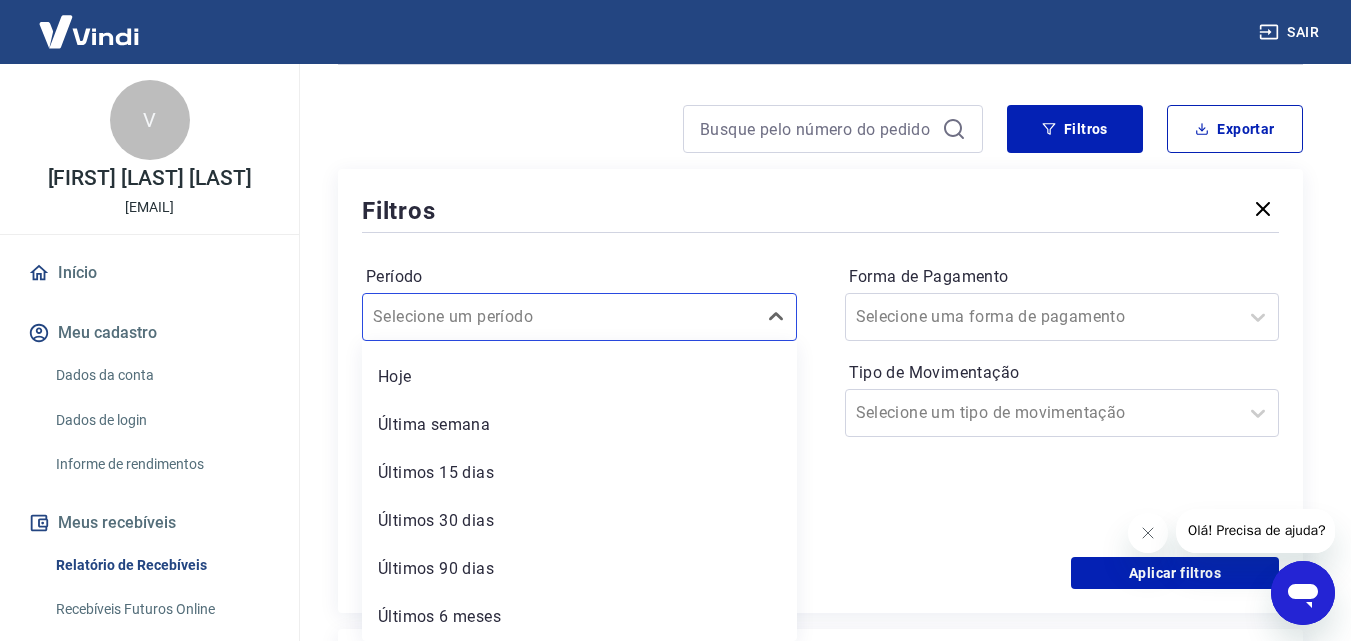 click on "Período option Hoje focused, 2 of 7. 7 results available. Use Up and Down to choose options, press Enter to select the currently focused option, press Escape to exit the menu, press Tab to select the option and exit the menu. Selecione um período Limpar Filtro Hoje Última semana Últimos 15 dias Últimos 30 dias Últimos 90 dias Últimos 6 meses Período personalizado Forma de Pagamento Selecione uma forma de pagamento Tipo de Movimentação Selecione um tipo de movimentação" at bounding box center [820, 397] 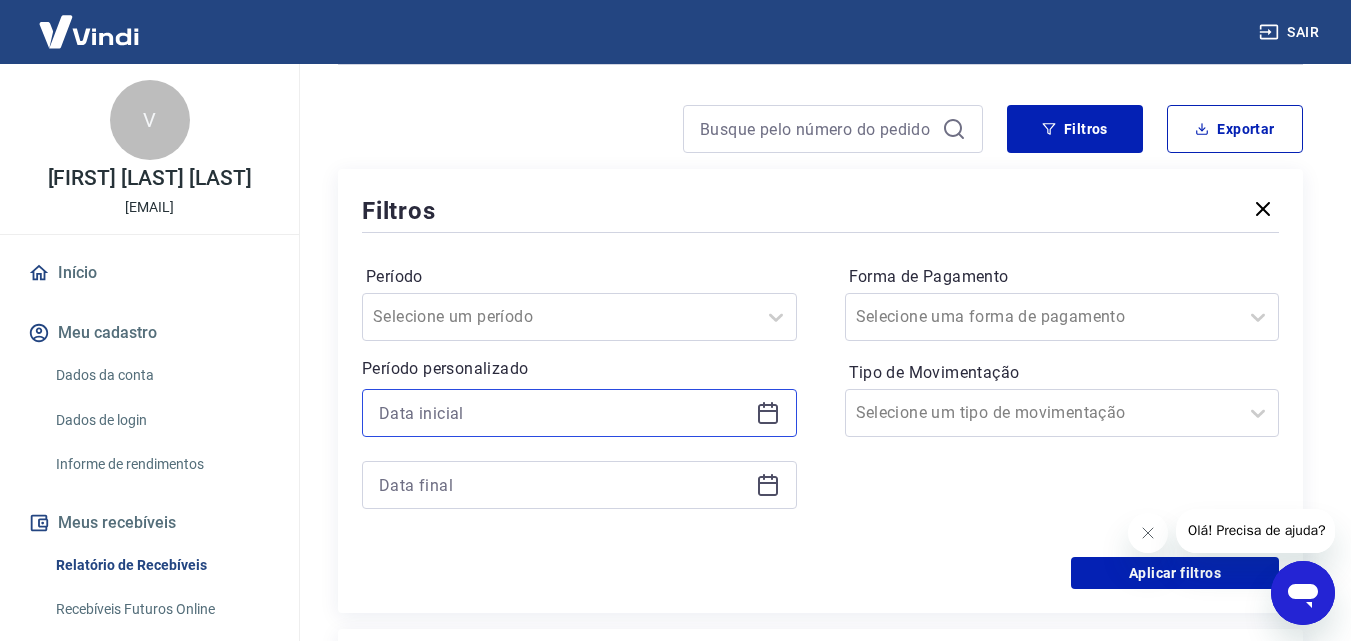 click at bounding box center [563, 413] 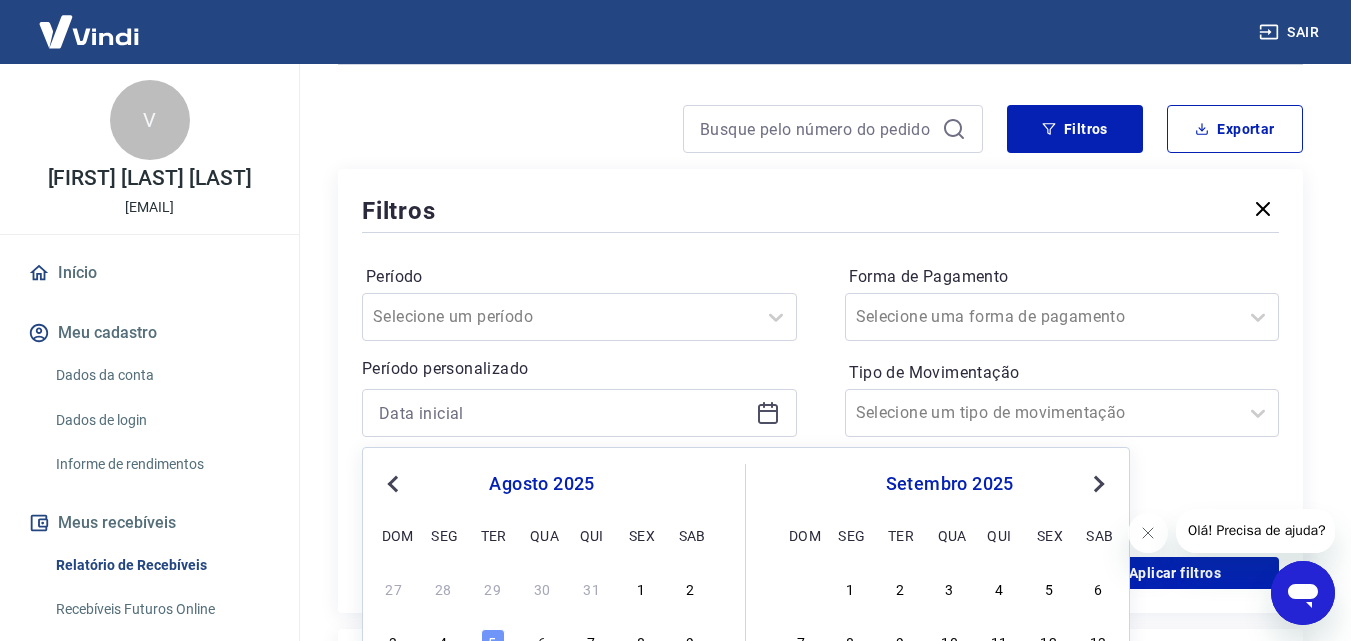 click on "Previous Month" at bounding box center [393, 484] 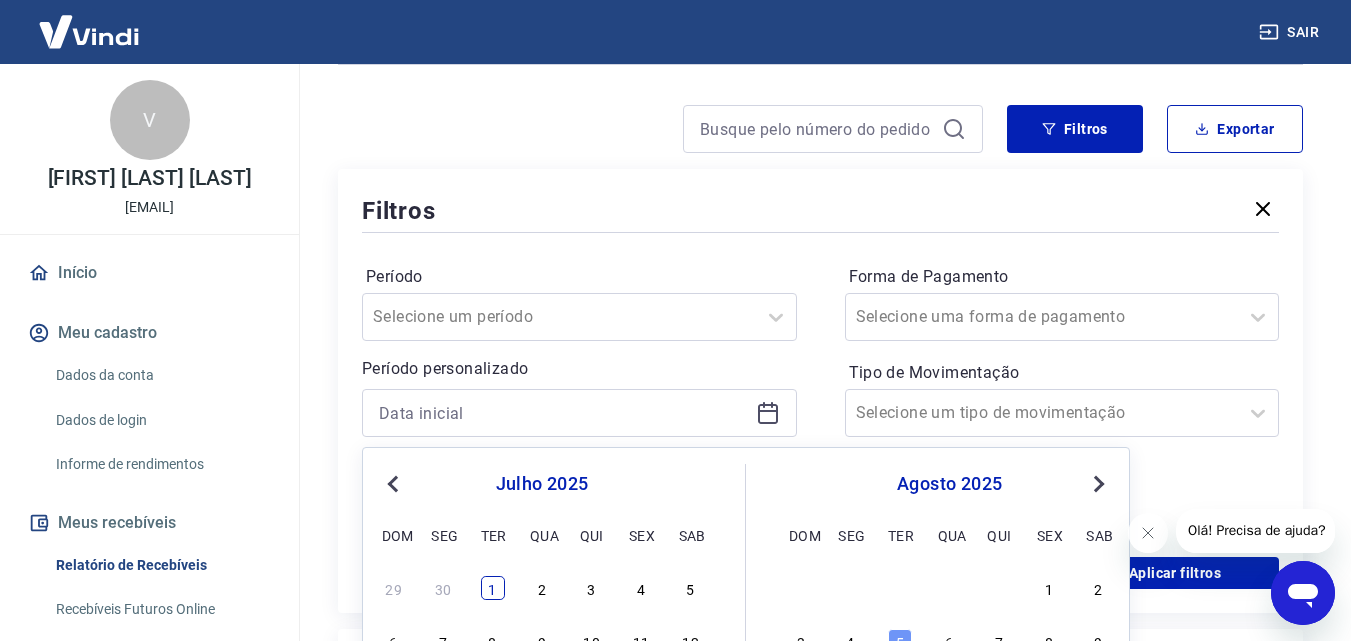 click on "1" at bounding box center [493, 588] 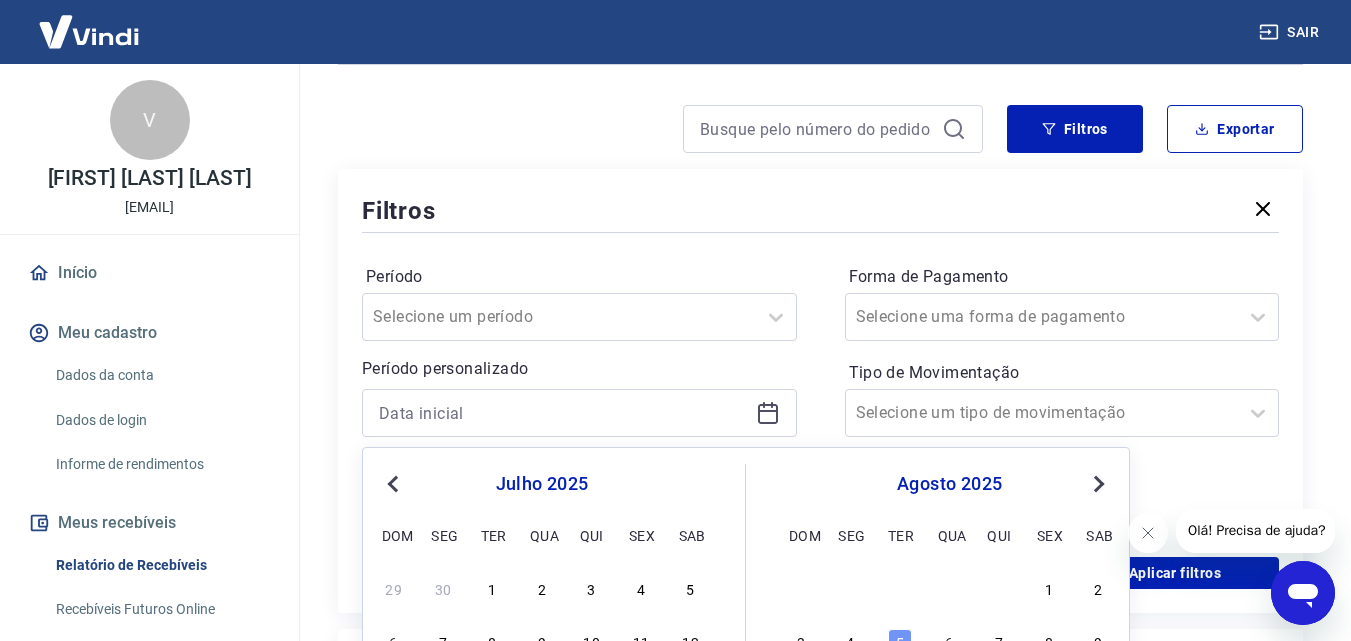 type on "01/07/2025" 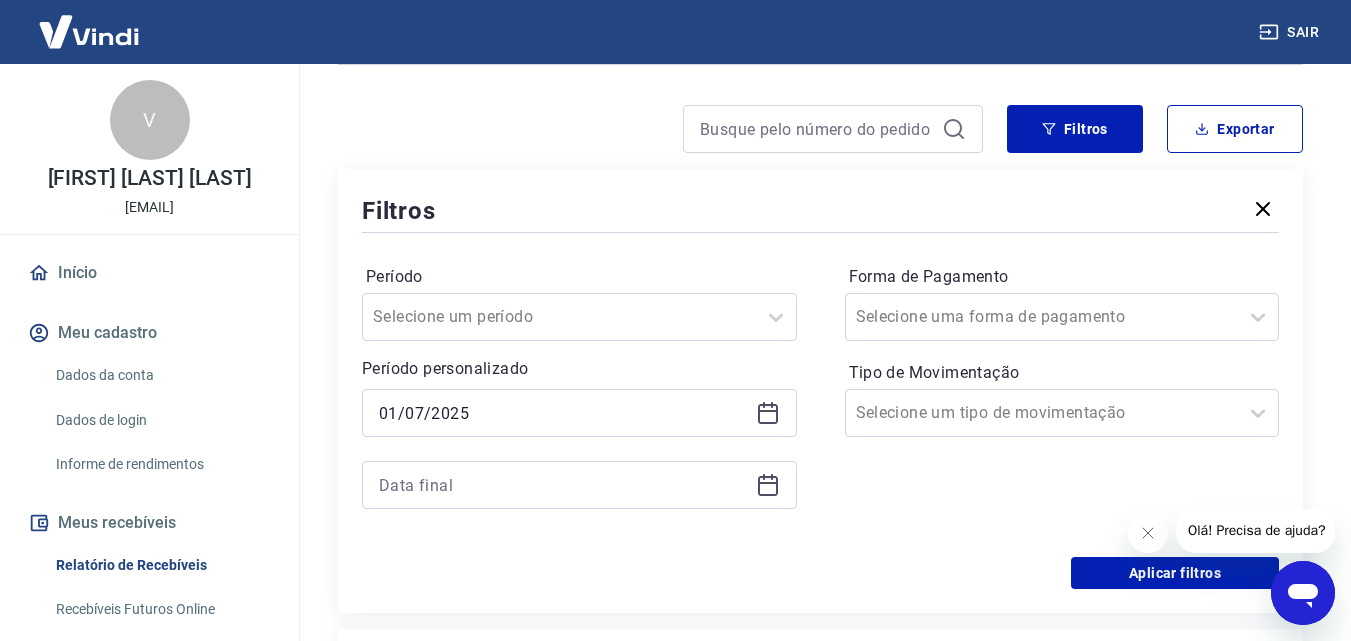 click 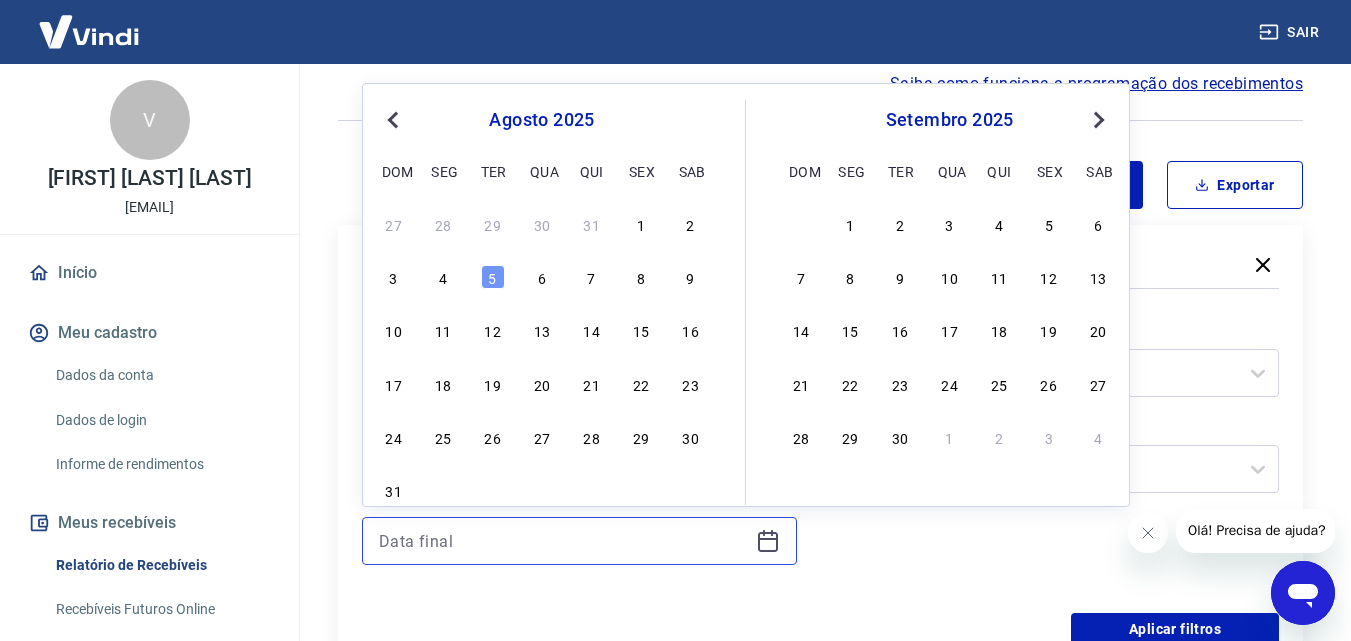 scroll, scrollTop: 162, scrollLeft: 0, axis: vertical 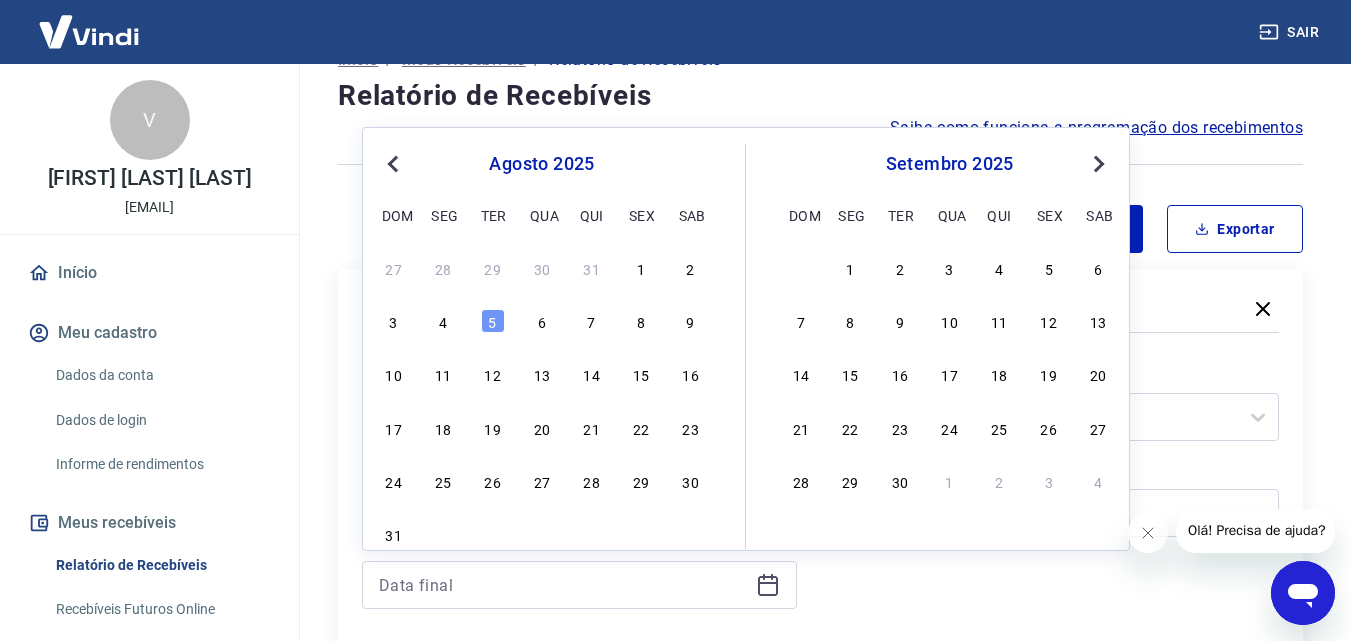 click on "Previous Month" at bounding box center [395, 163] 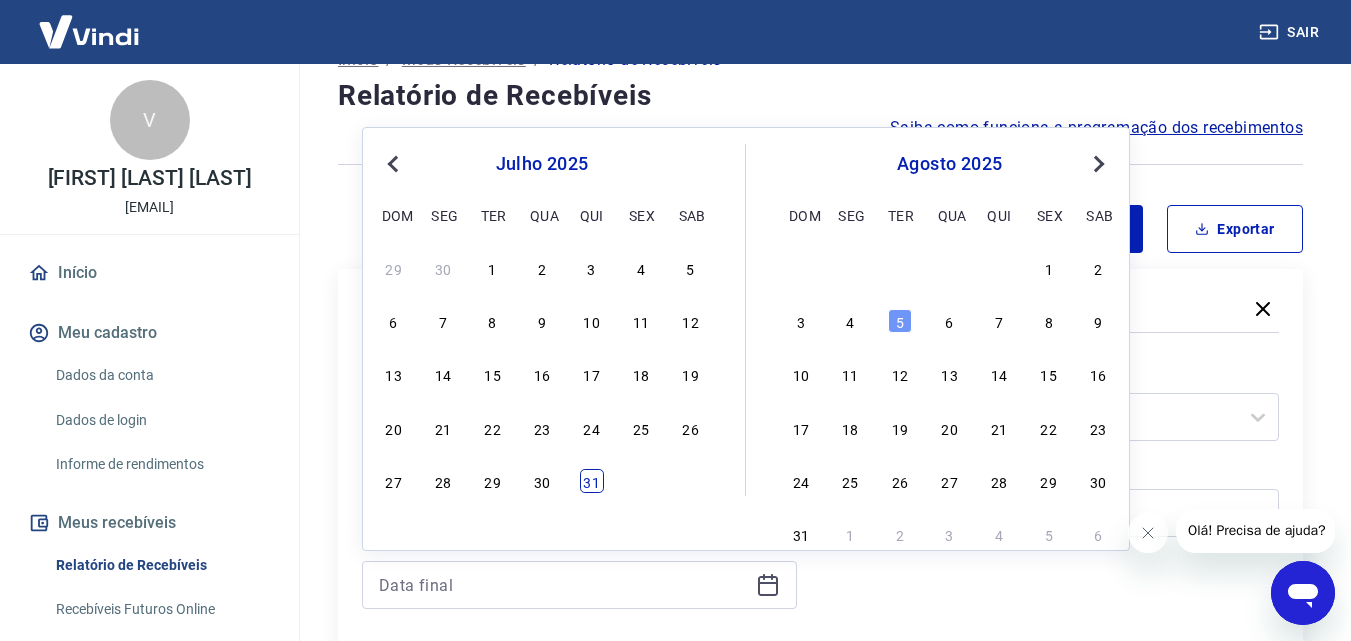 click on "31" at bounding box center [592, 481] 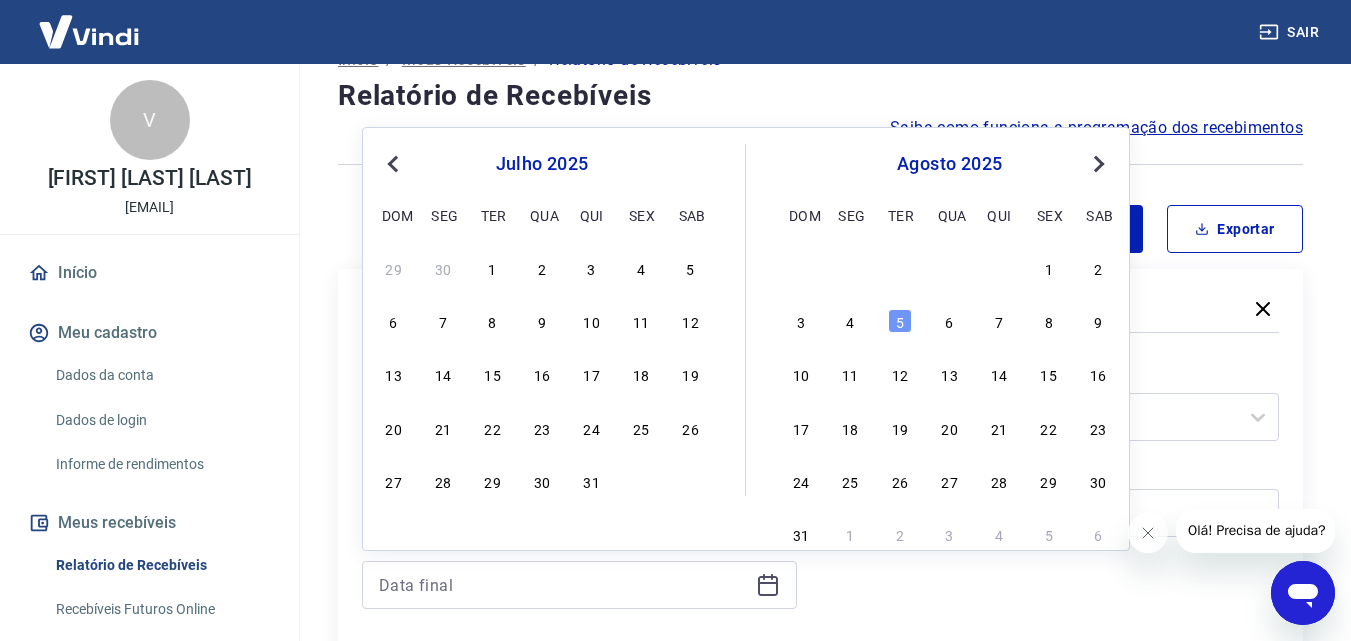 type on "31/07/2025" 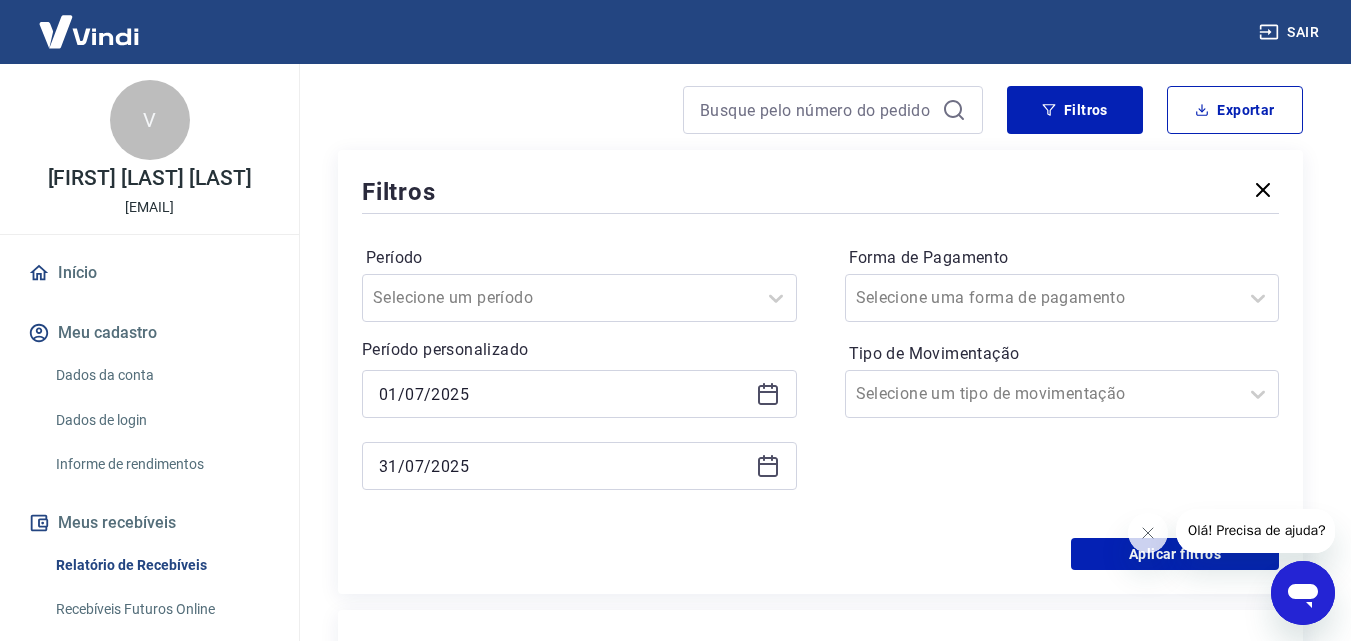 scroll, scrollTop: 462, scrollLeft: 0, axis: vertical 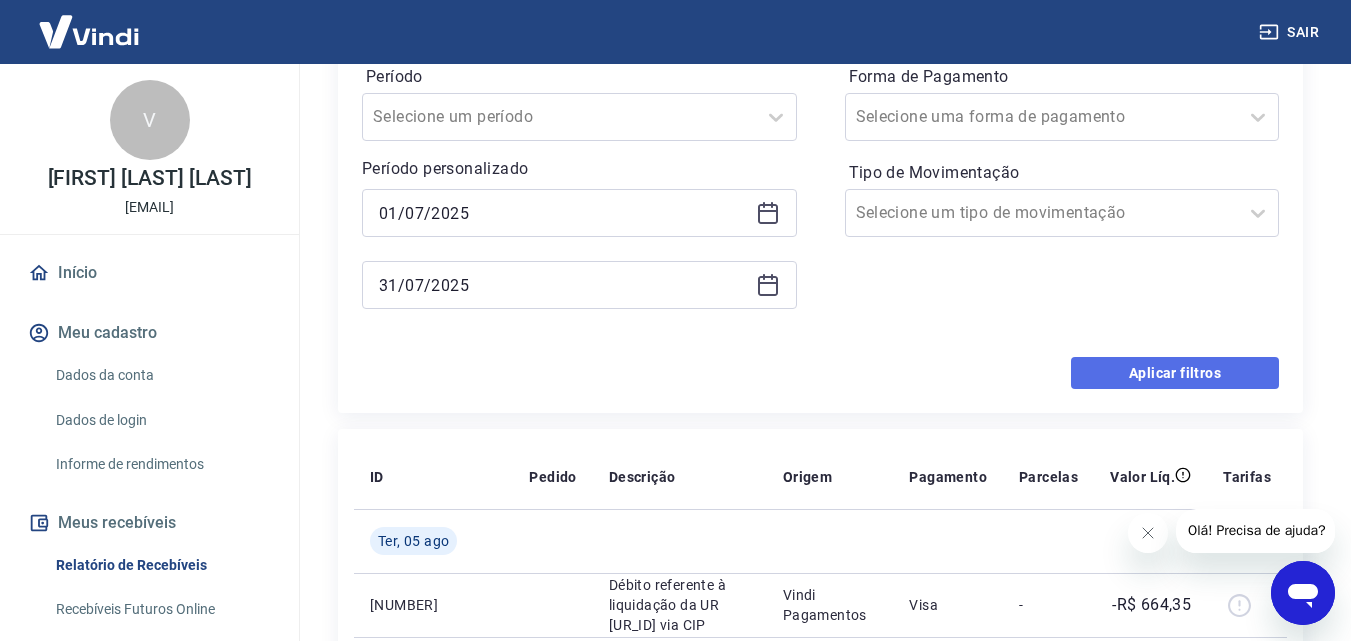click on "Aplicar filtros" at bounding box center [1175, 373] 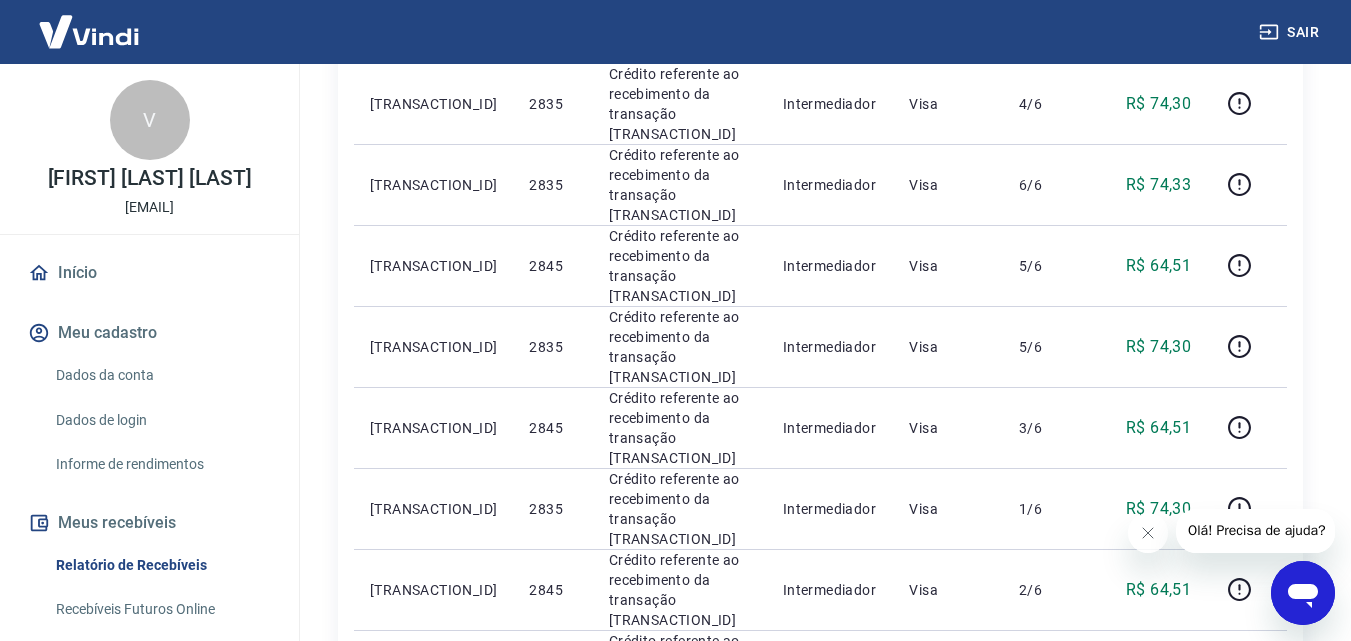 scroll, scrollTop: 1559, scrollLeft: 0, axis: vertical 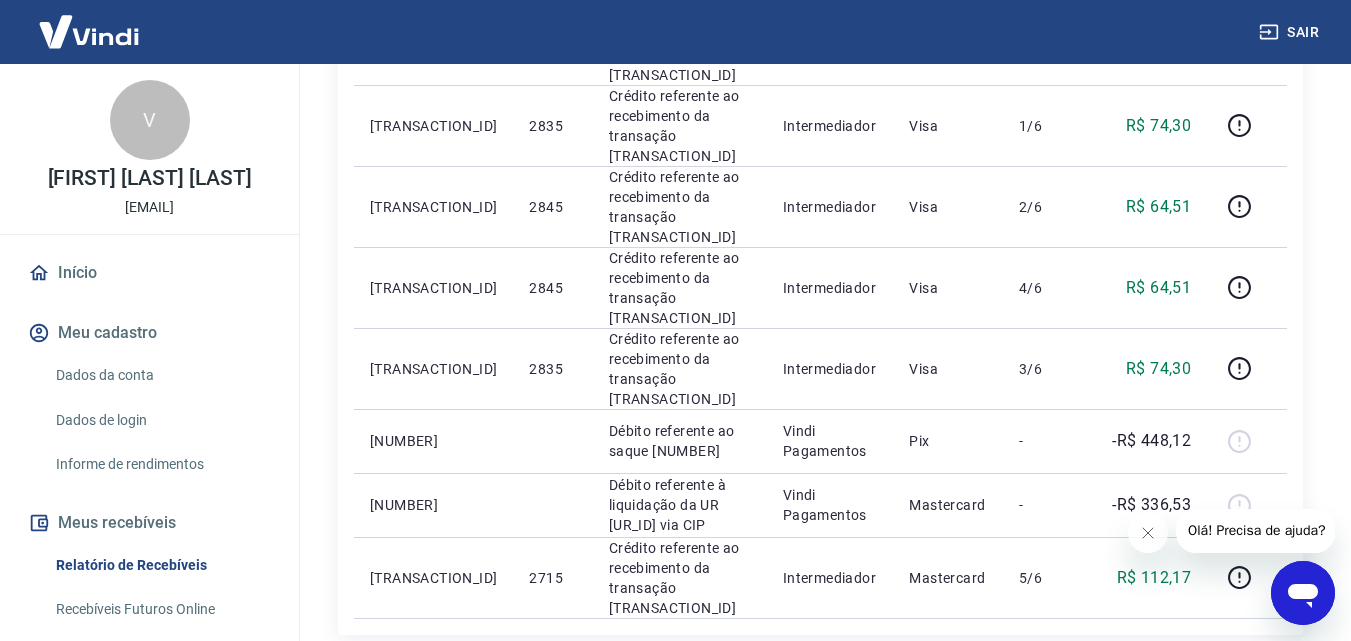 click on "18" at bounding box center (1214, 675) 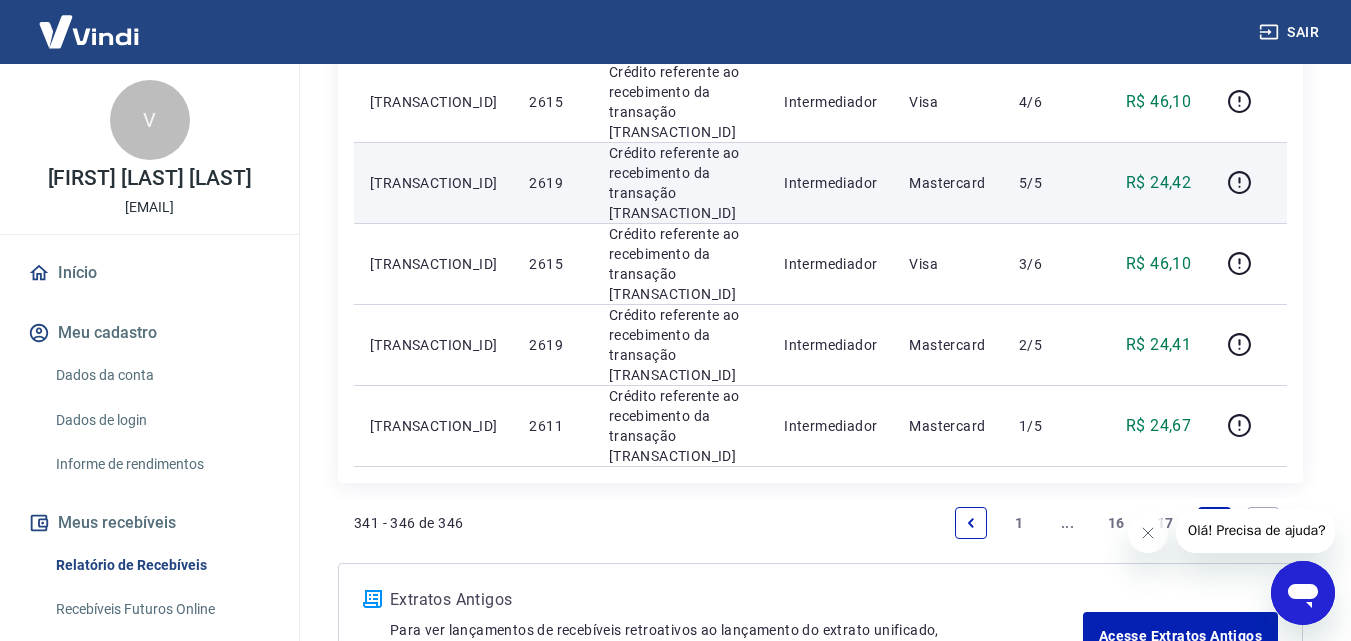 scroll, scrollTop: 663, scrollLeft: 0, axis: vertical 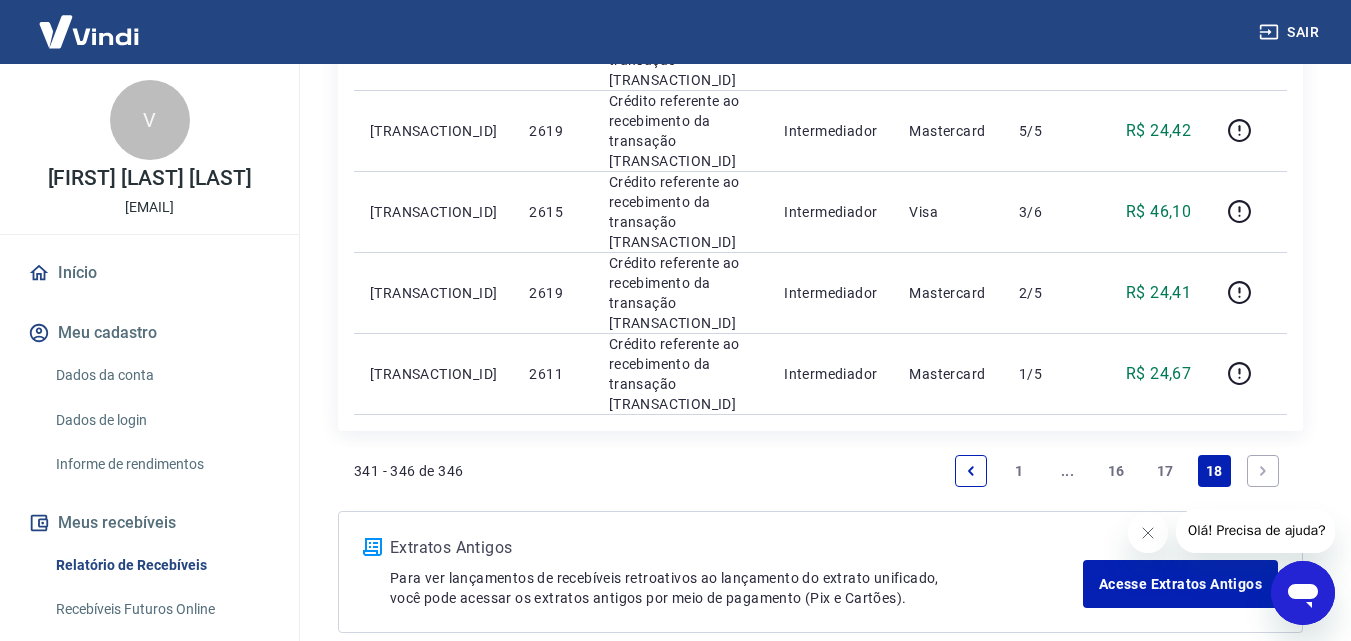 click 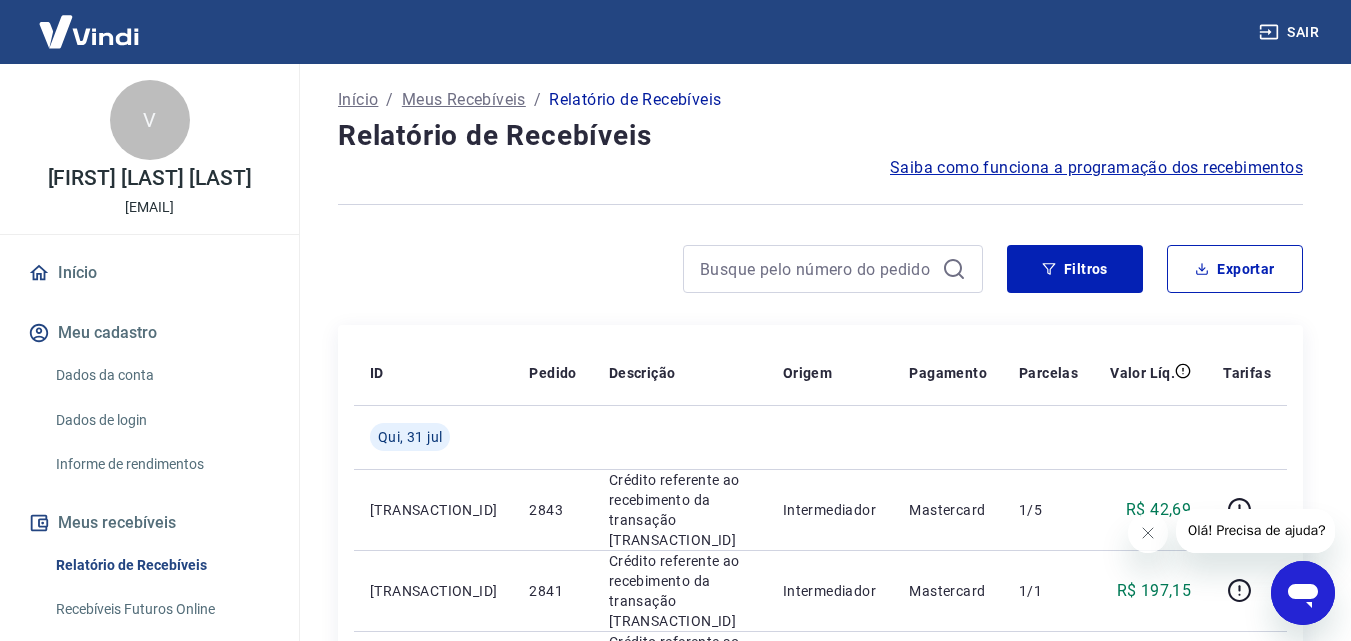 scroll, scrollTop: 59, scrollLeft: 0, axis: vertical 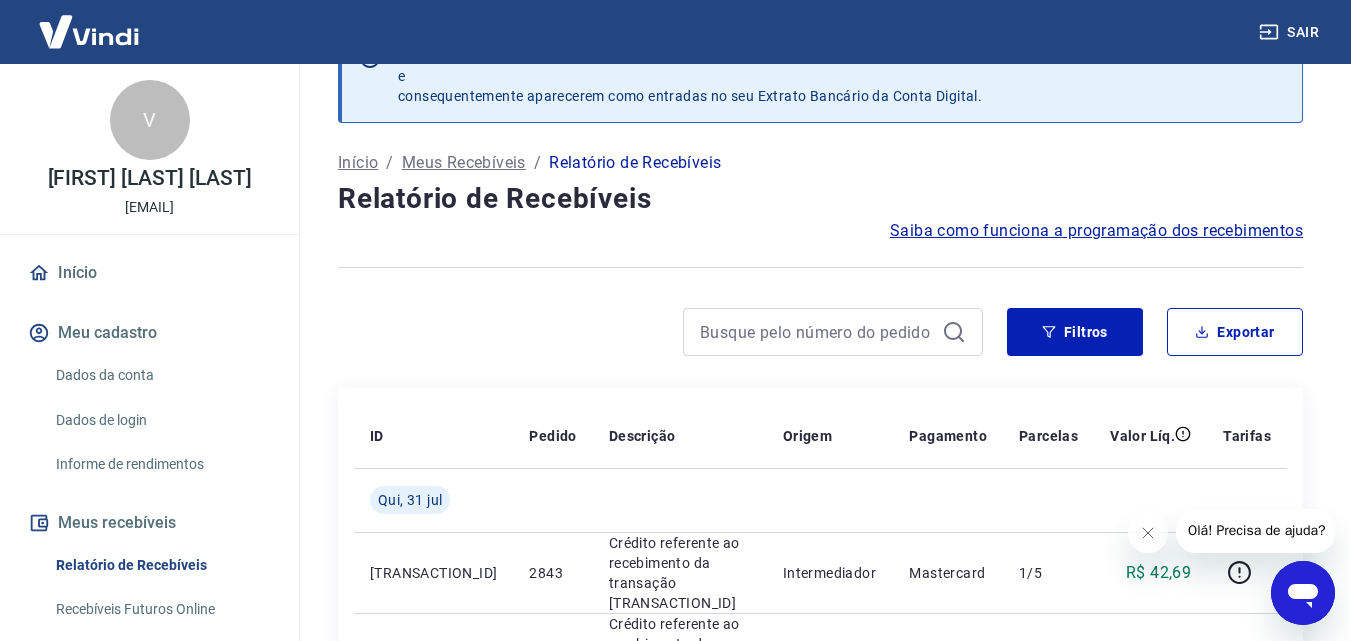 click on "Meus Recebíveis" at bounding box center [464, 163] 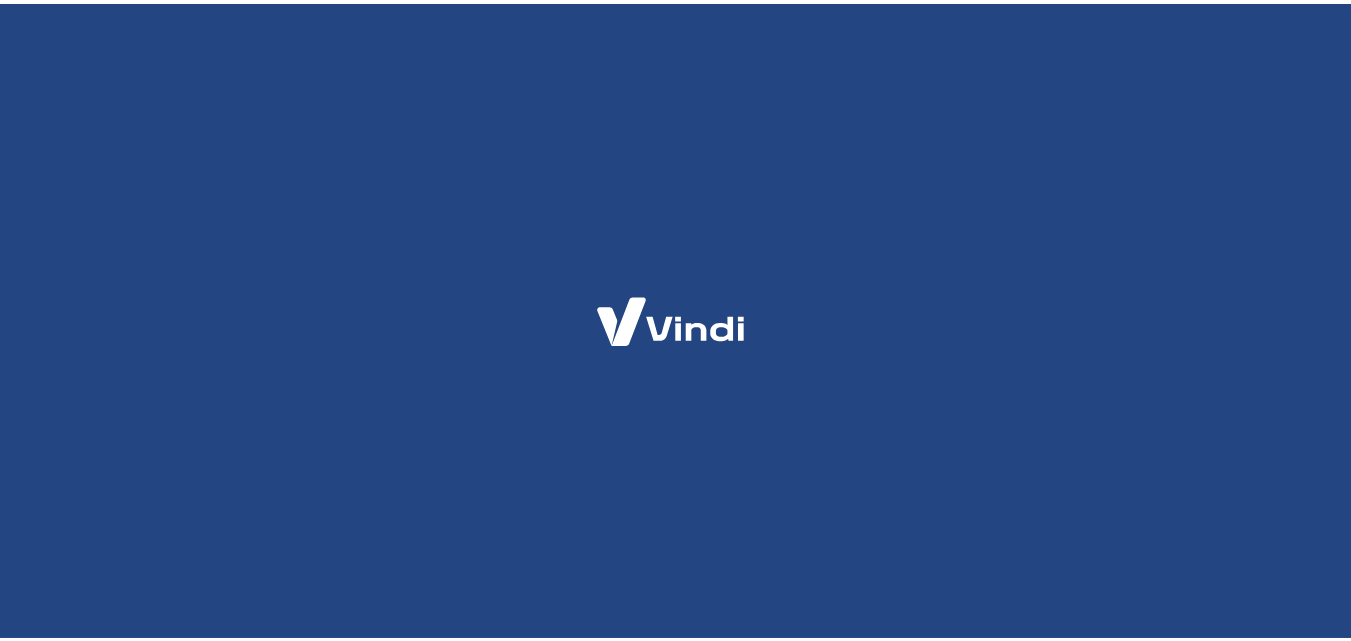 scroll, scrollTop: 0, scrollLeft: 0, axis: both 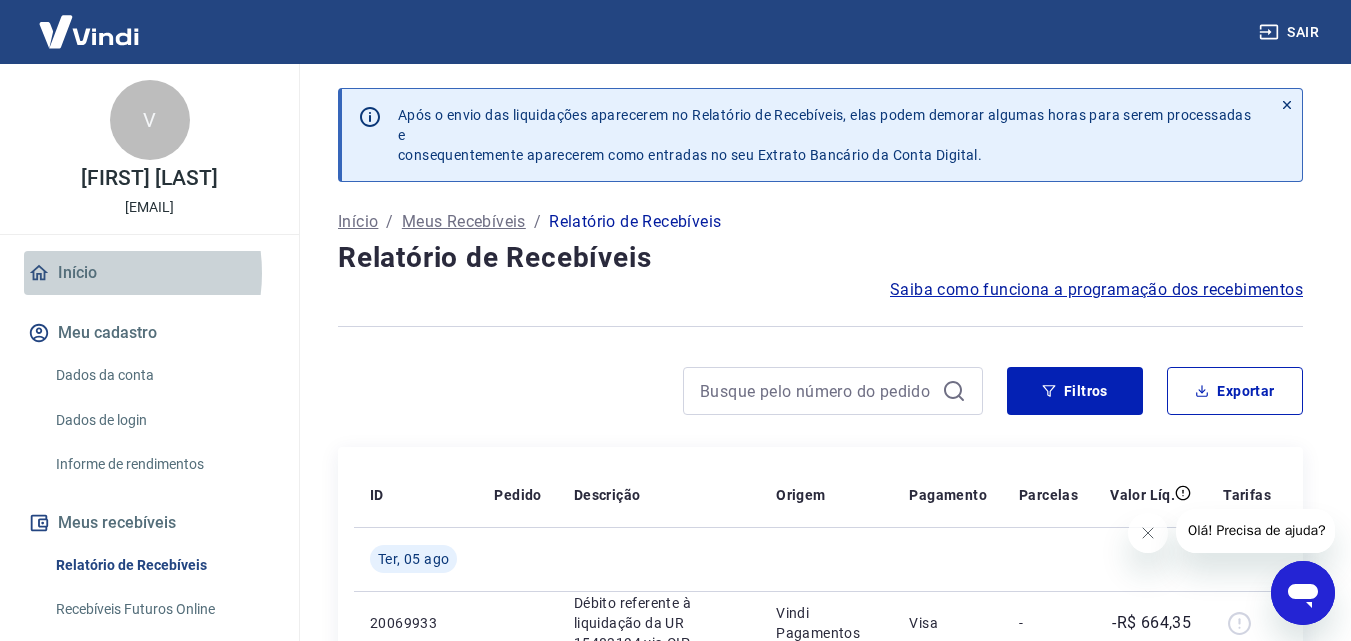 click on "Início" at bounding box center [149, 273] 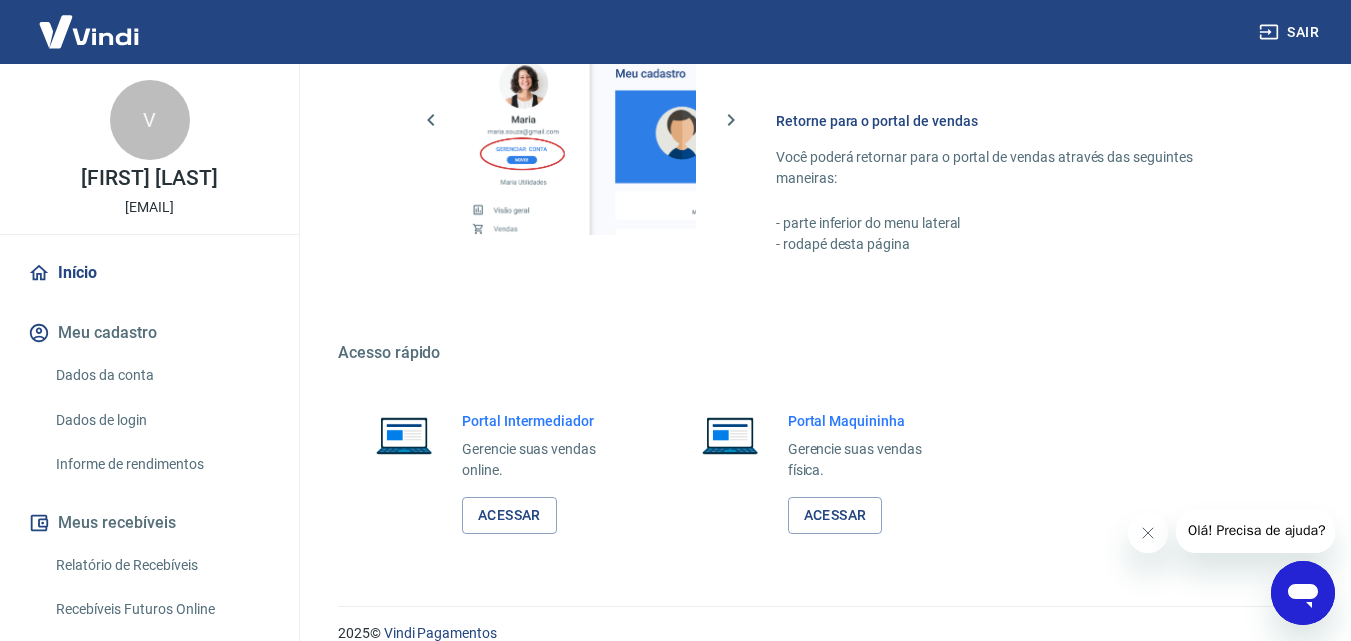 scroll, scrollTop: 1000, scrollLeft: 0, axis: vertical 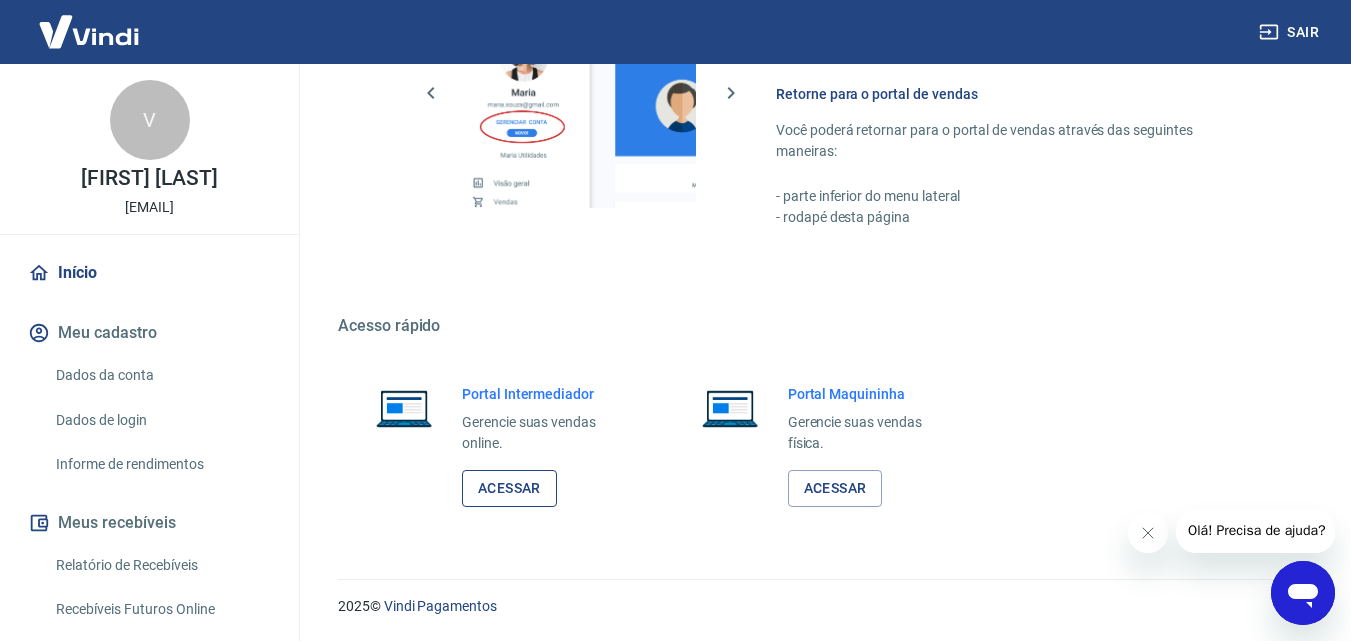 click on "Acessar" at bounding box center (509, 488) 